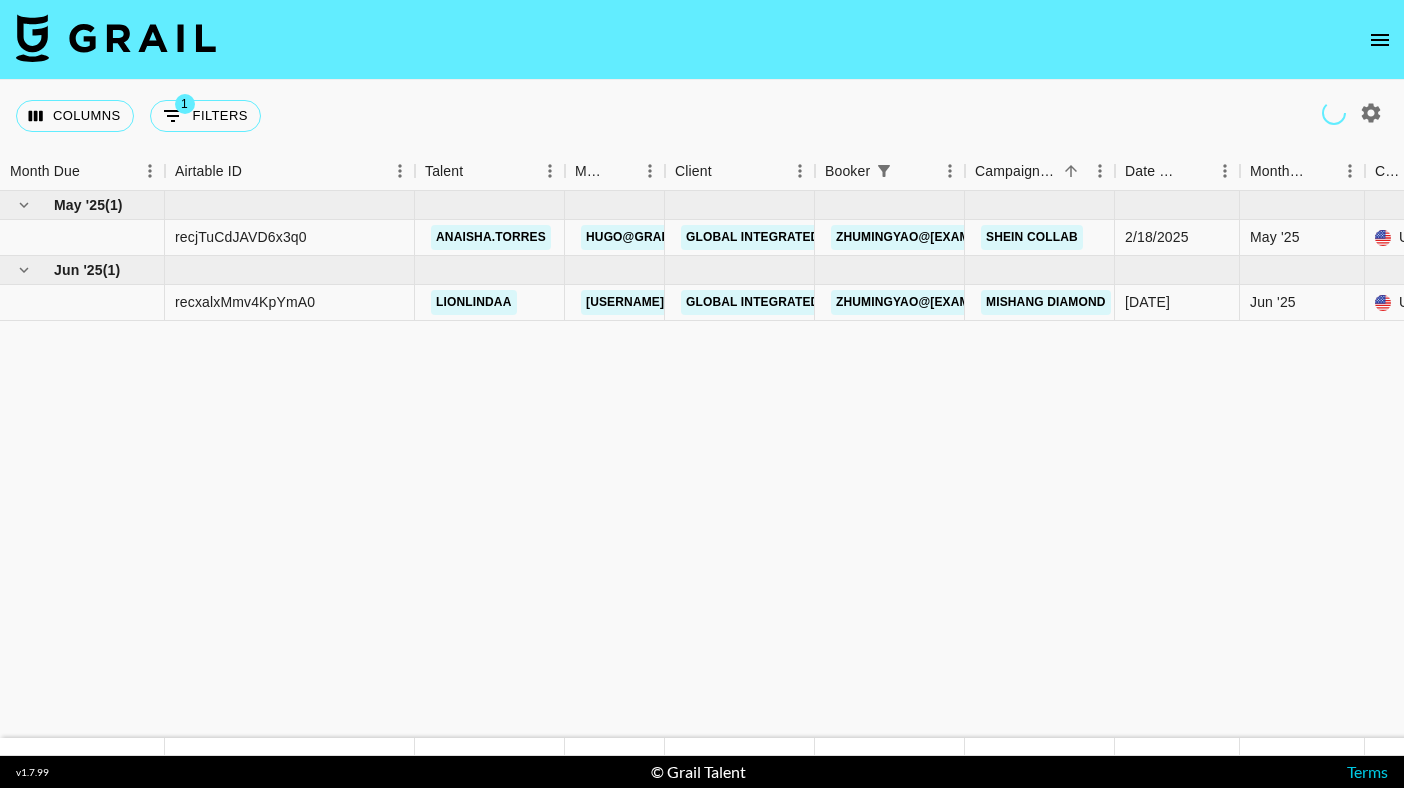 scroll, scrollTop: 0, scrollLeft: 0, axis: both 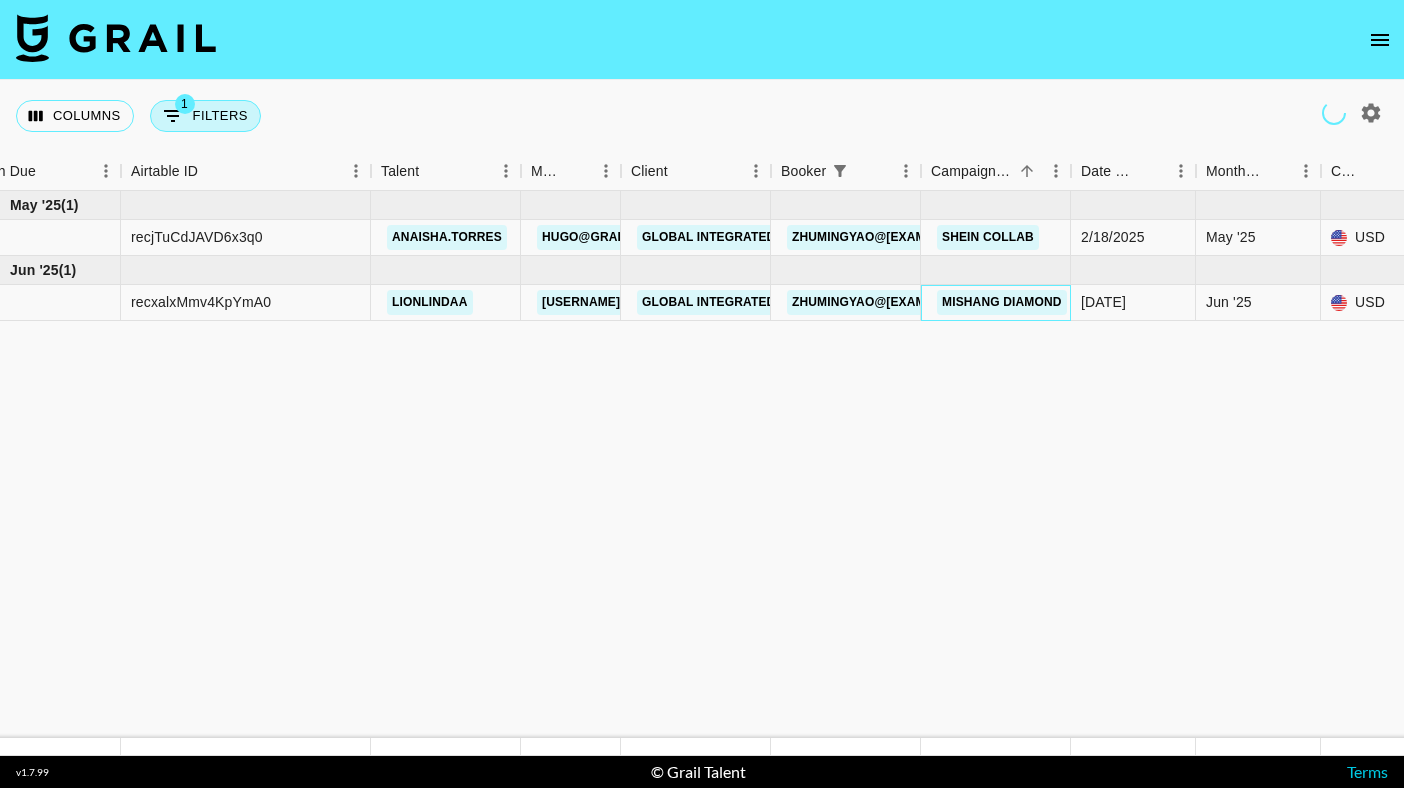 click on "1 Filters" at bounding box center (205, 116) 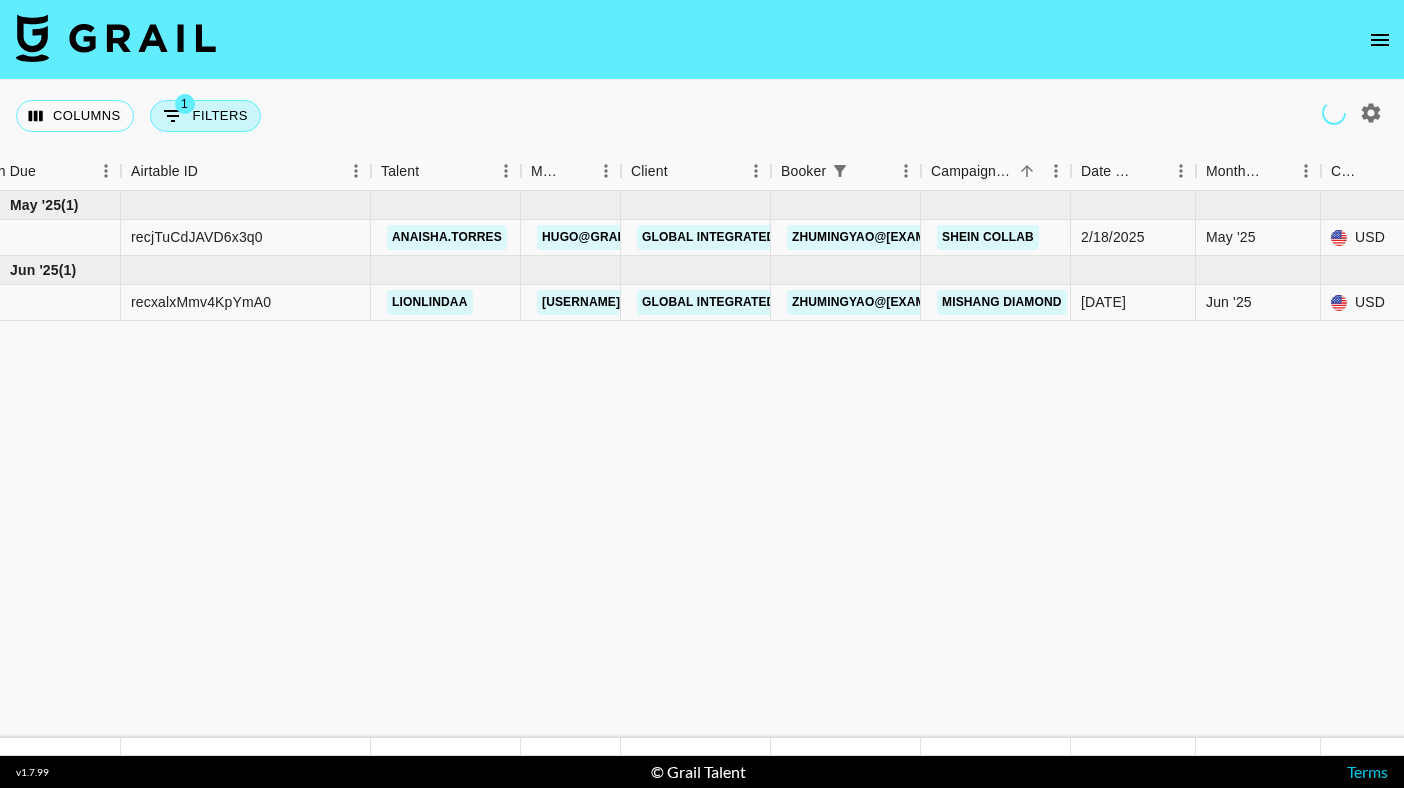 select on "bookerId" 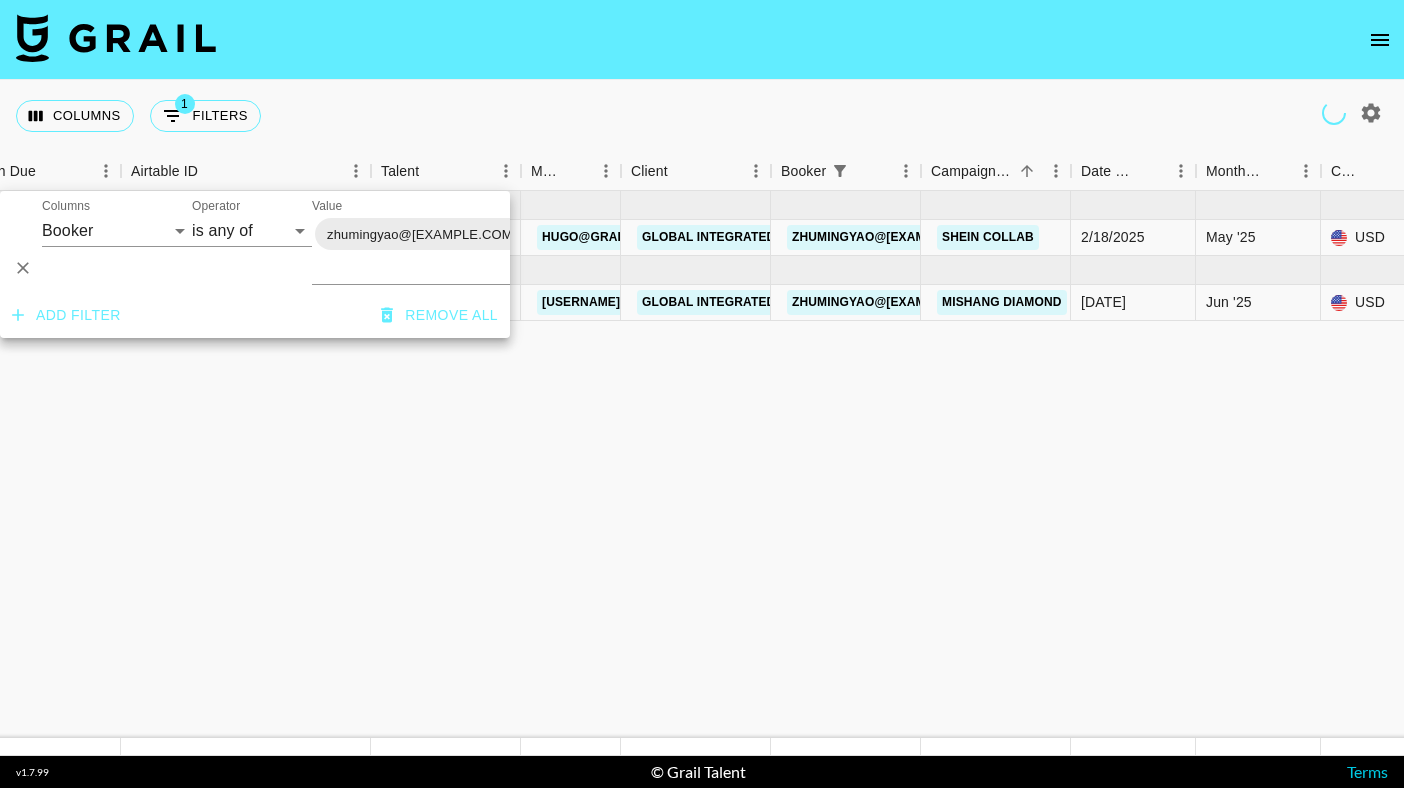 click 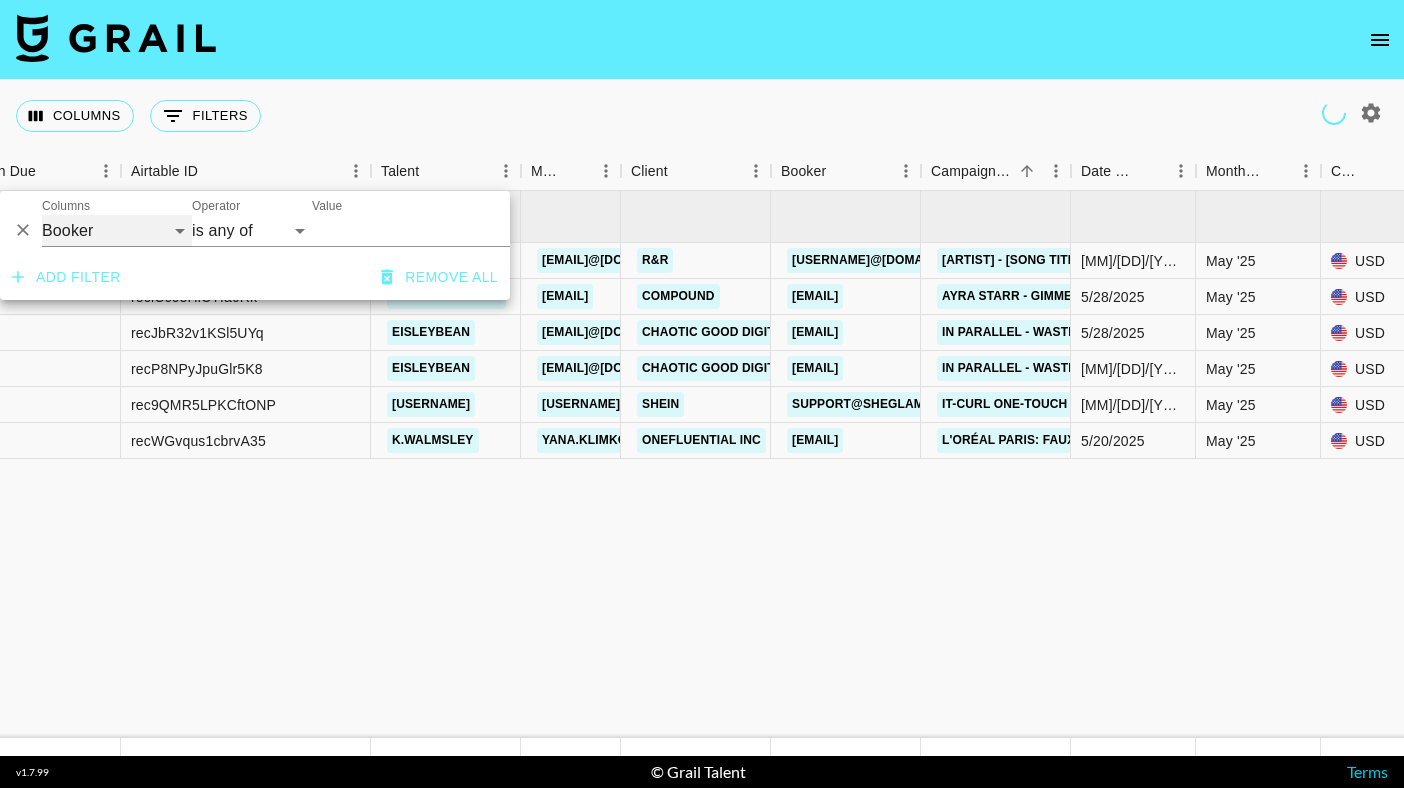 click on "Grail Platform ID Airtable ID Talent Manager Client Booker Campaign (Type) Date Created Created by Grail Team Month Due Currency Booking Price Creator Commmission Override External Commission Expenses: Remove Commission? Commission Status Video Link Boost Code Special Booking Type PO Number Invoice Notes Uniport Contact Email Contract File Payment Sent Payment Sent Date Invoice Link" at bounding box center [117, 231] 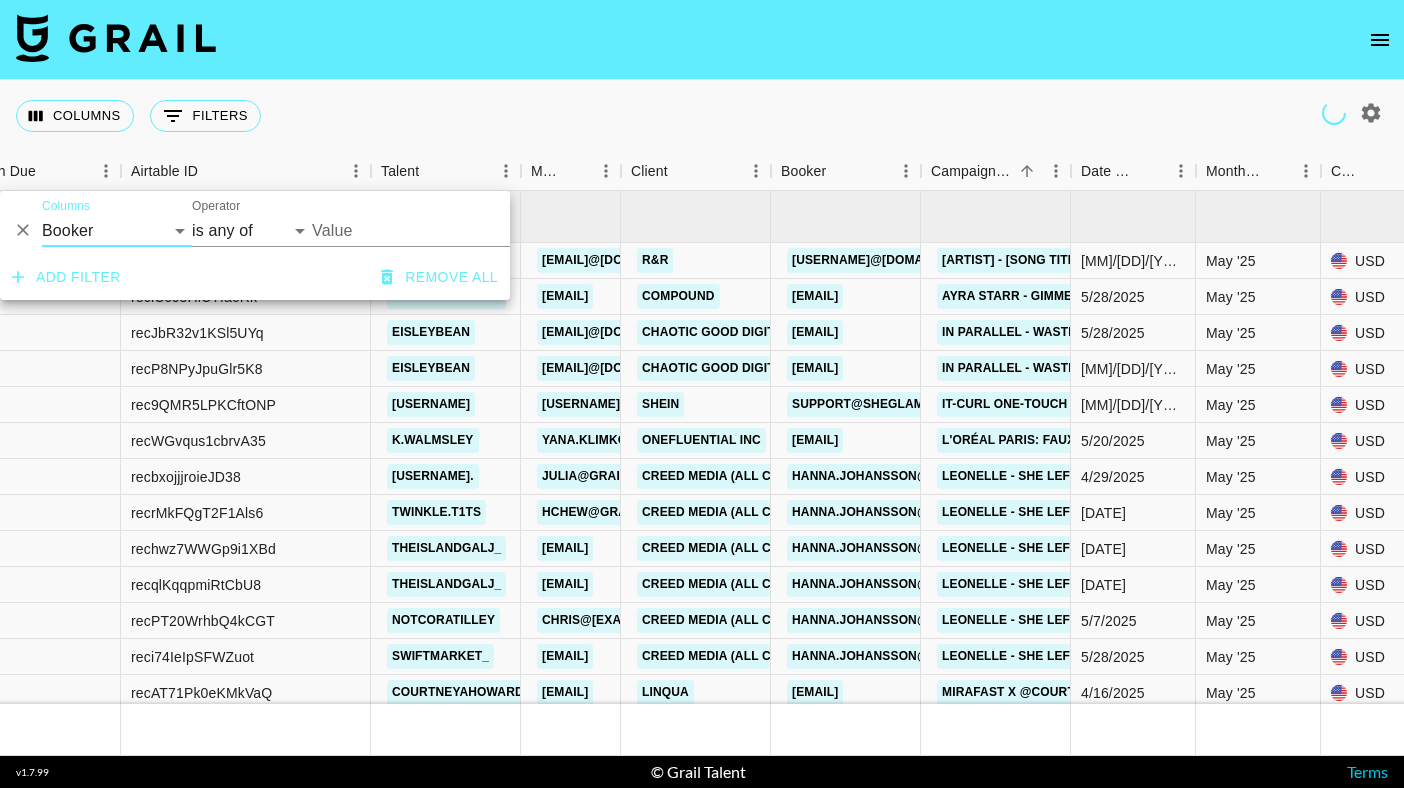 click on "Value" at bounding box center [447, 230] 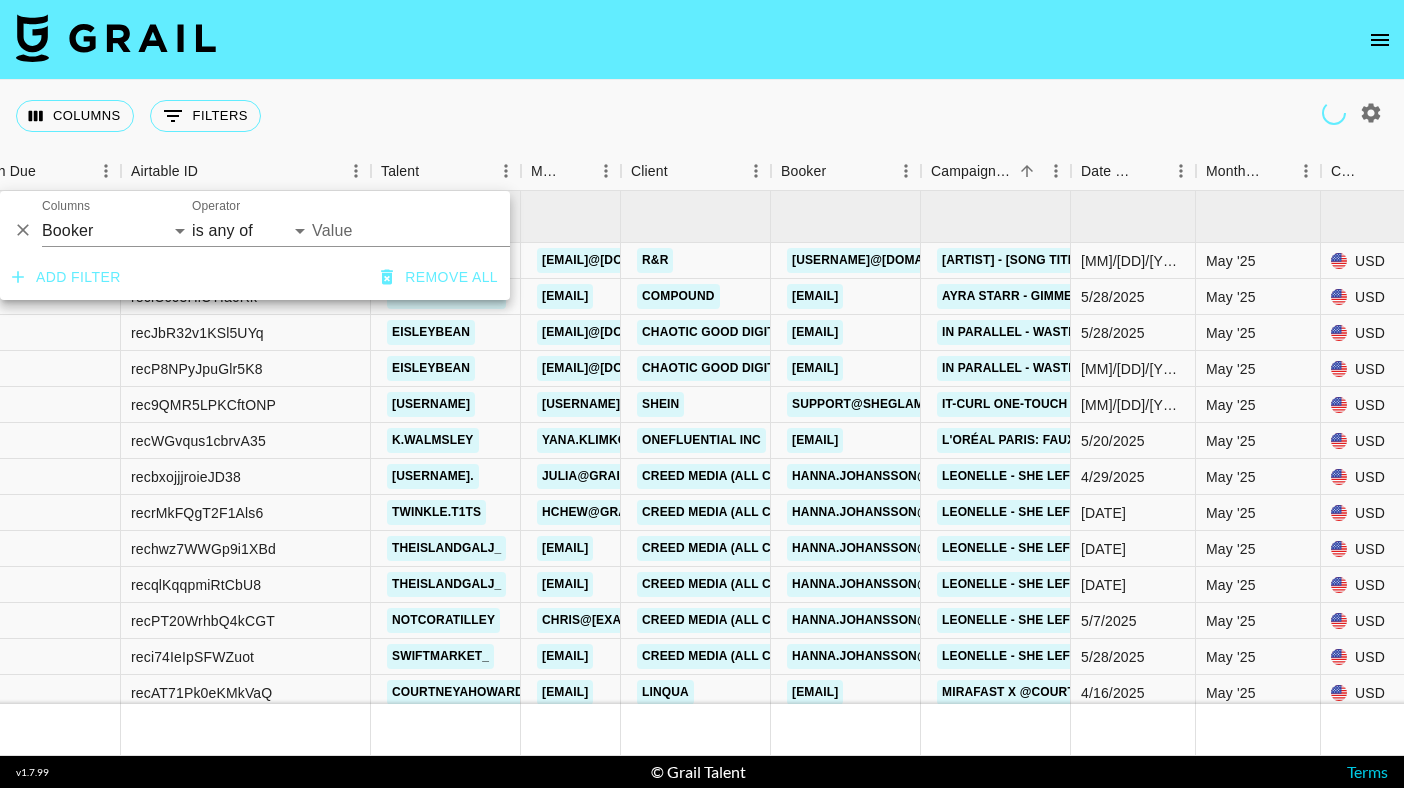 click on "Value" at bounding box center (447, 230) 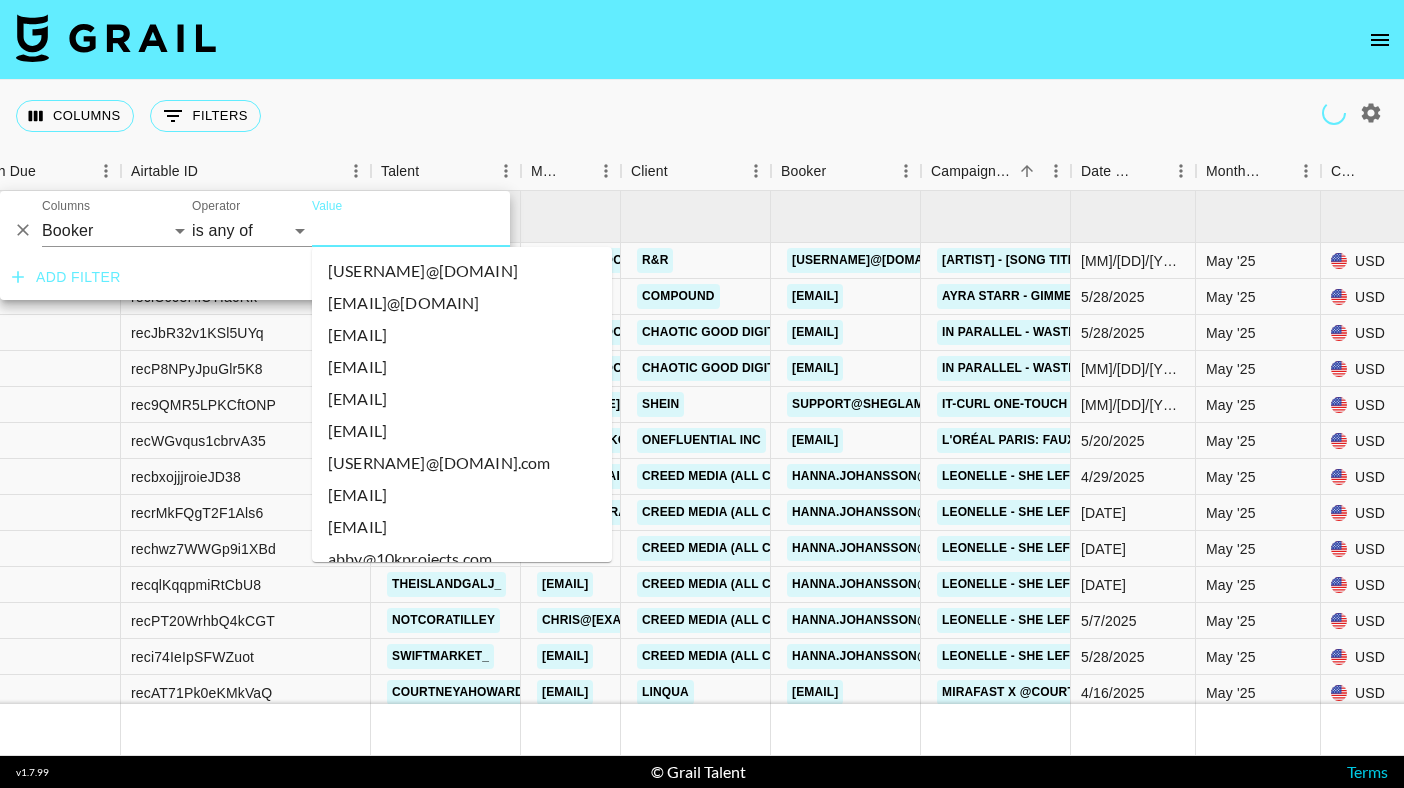 paste on "Dreame" 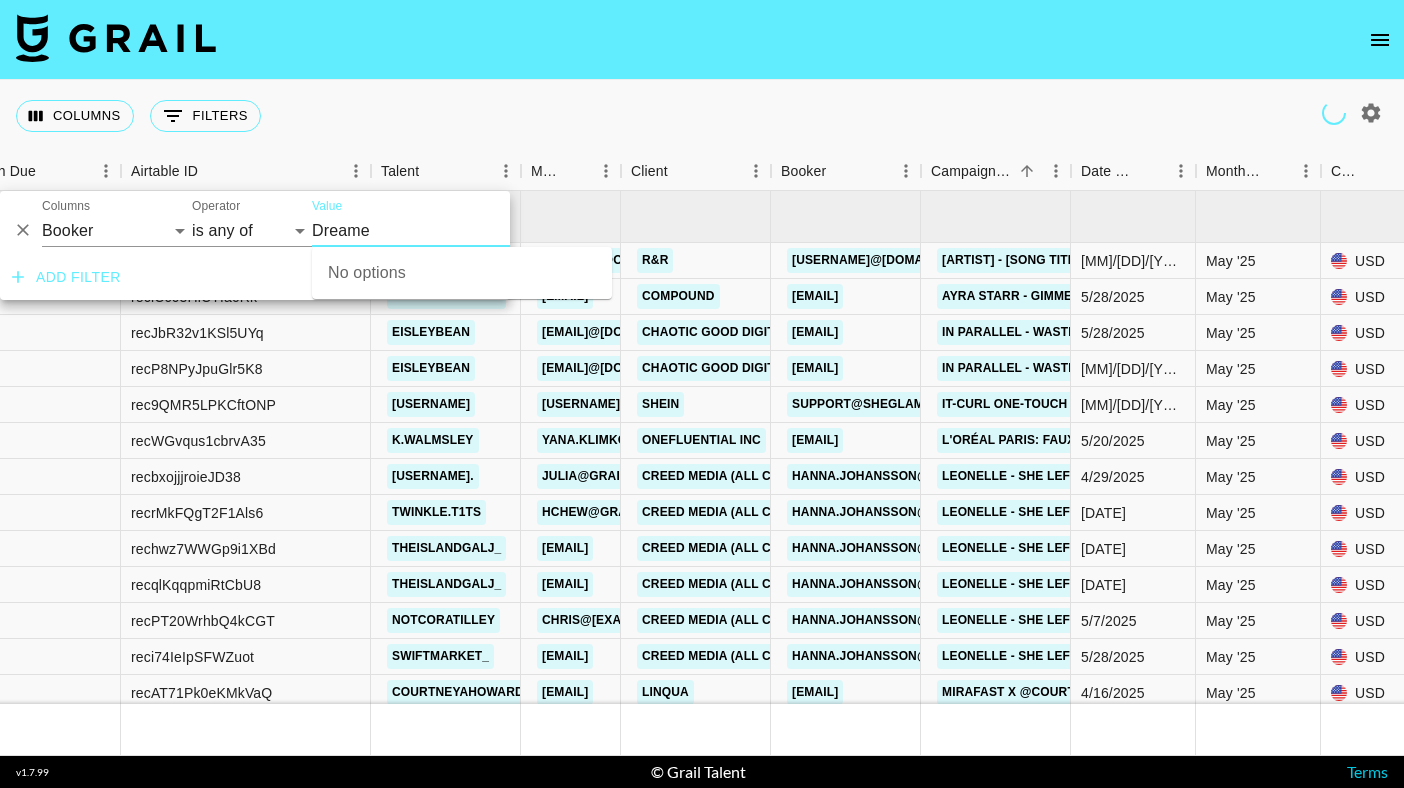 type on "Dreame" 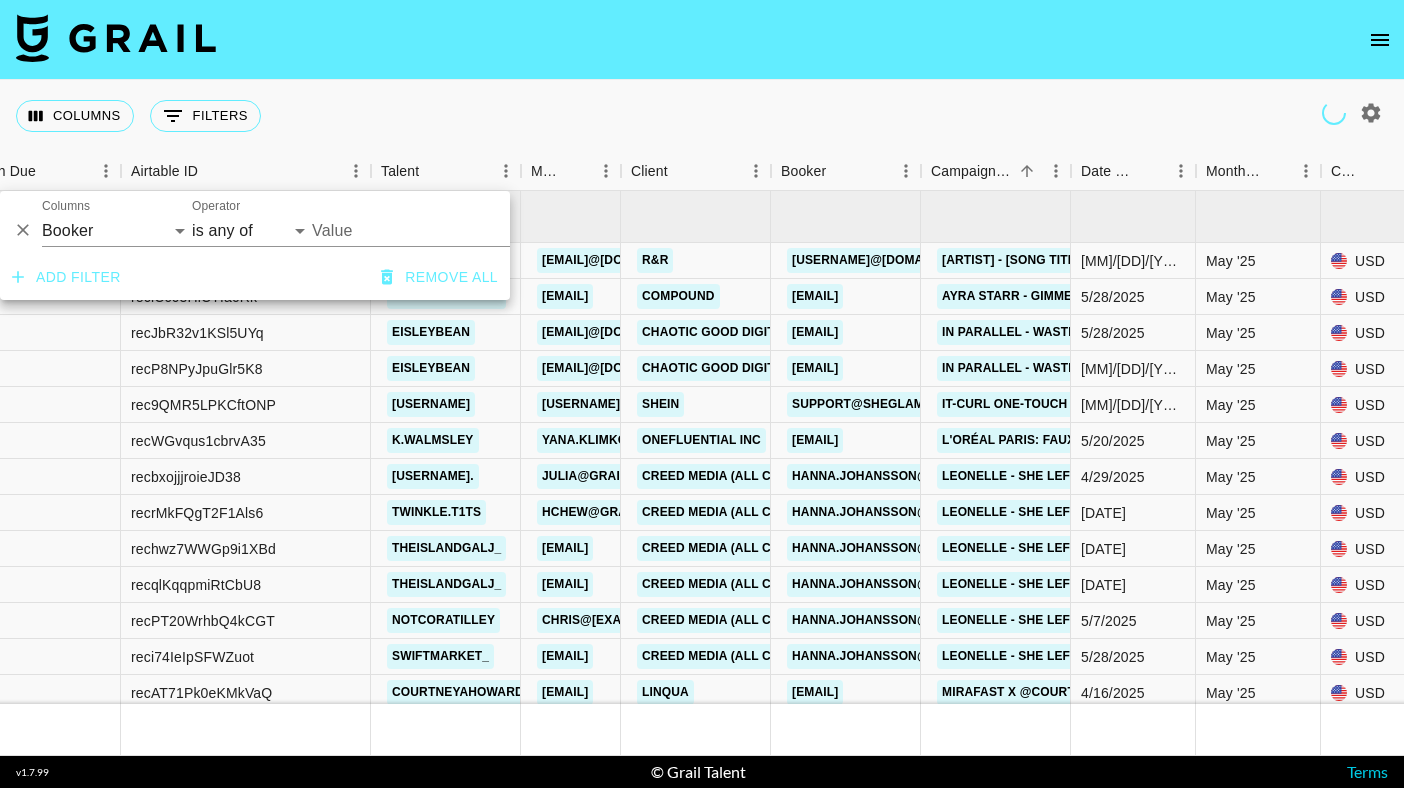 click on "Value" at bounding box center [447, 230] 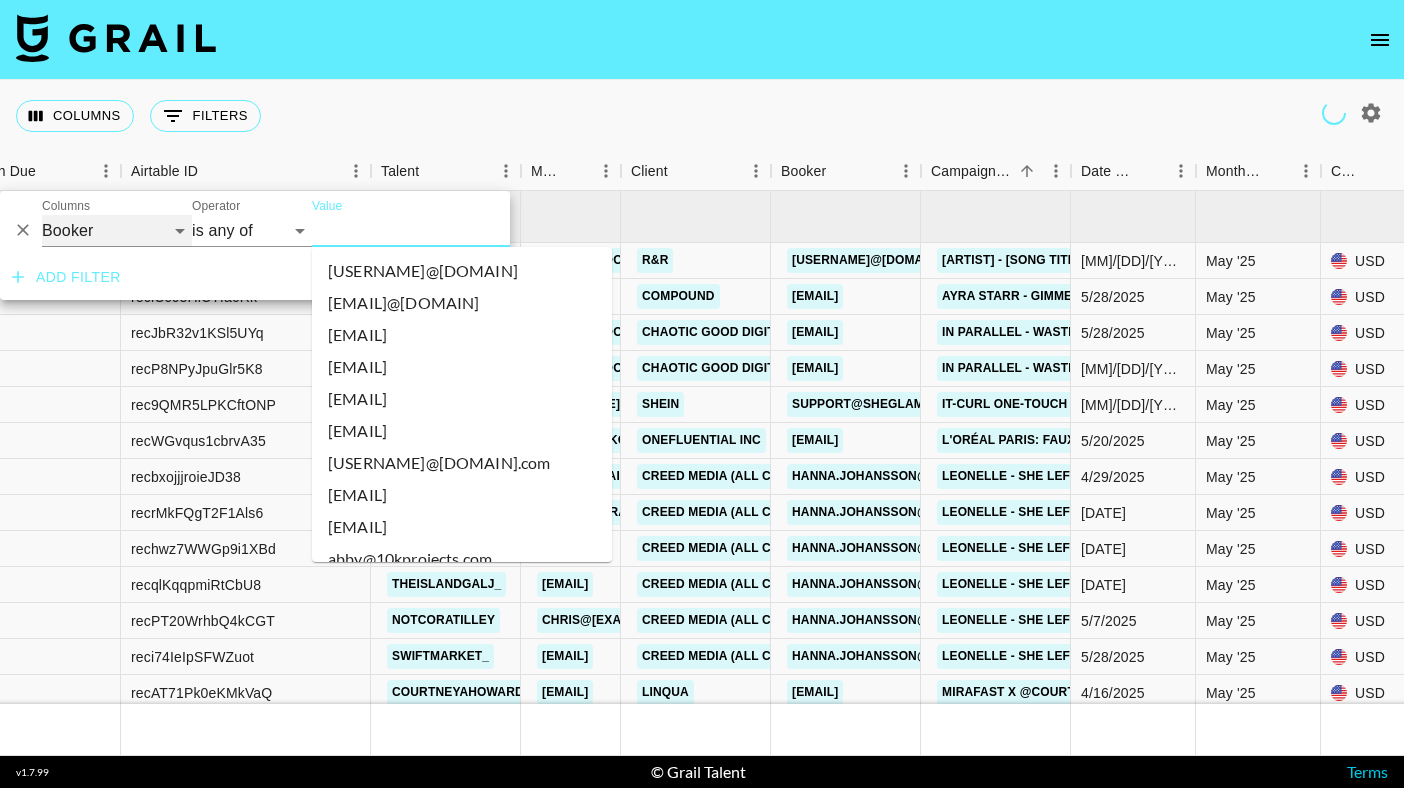click on "Grail Platform ID Airtable ID Talent Manager Client Booker Campaign (Type) Date Created Created by Grail Team Month Due Currency Booking Price Creator Commmission Override External Commission Expenses: Remove Commission? Commission Status Video Link Boost Code Special Booking Type PO Number Invoice Notes Uniport Contact Email Contract File Payment Sent Payment Sent Date Invoice Link" at bounding box center [117, 231] 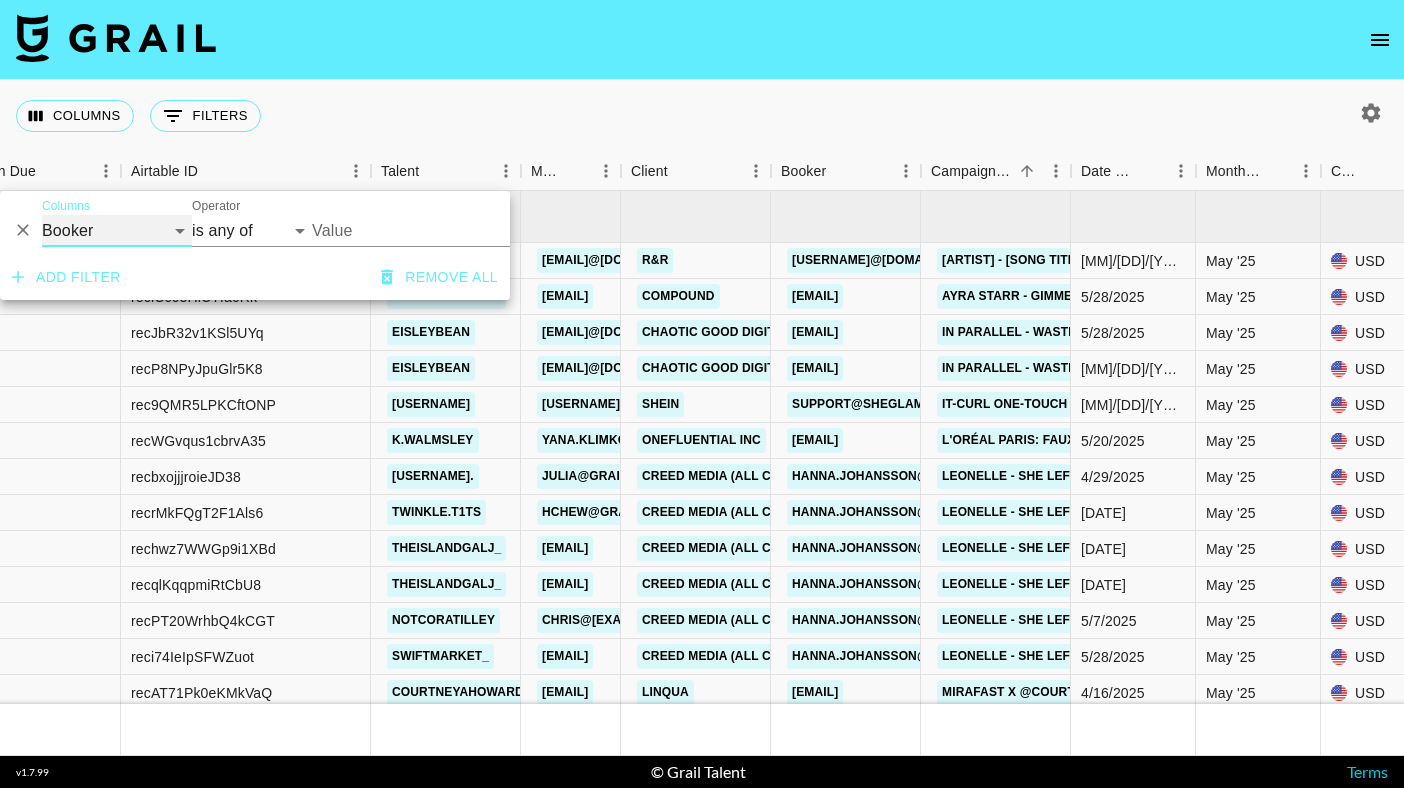 click on "Grail Platform ID Airtable ID Talent Manager Client Booker Campaign (Type) Date Created Created by Grail Team Month Due Currency Booking Price Creator Commmission Override External Commission Expenses: Remove Commission? Commission Status Video Link Boost Code Special Booking Type PO Number Invoice Notes Uniport Contact Email Contract File Payment Sent Payment Sent Date Invoice Link" at bounding box center (117, 231) 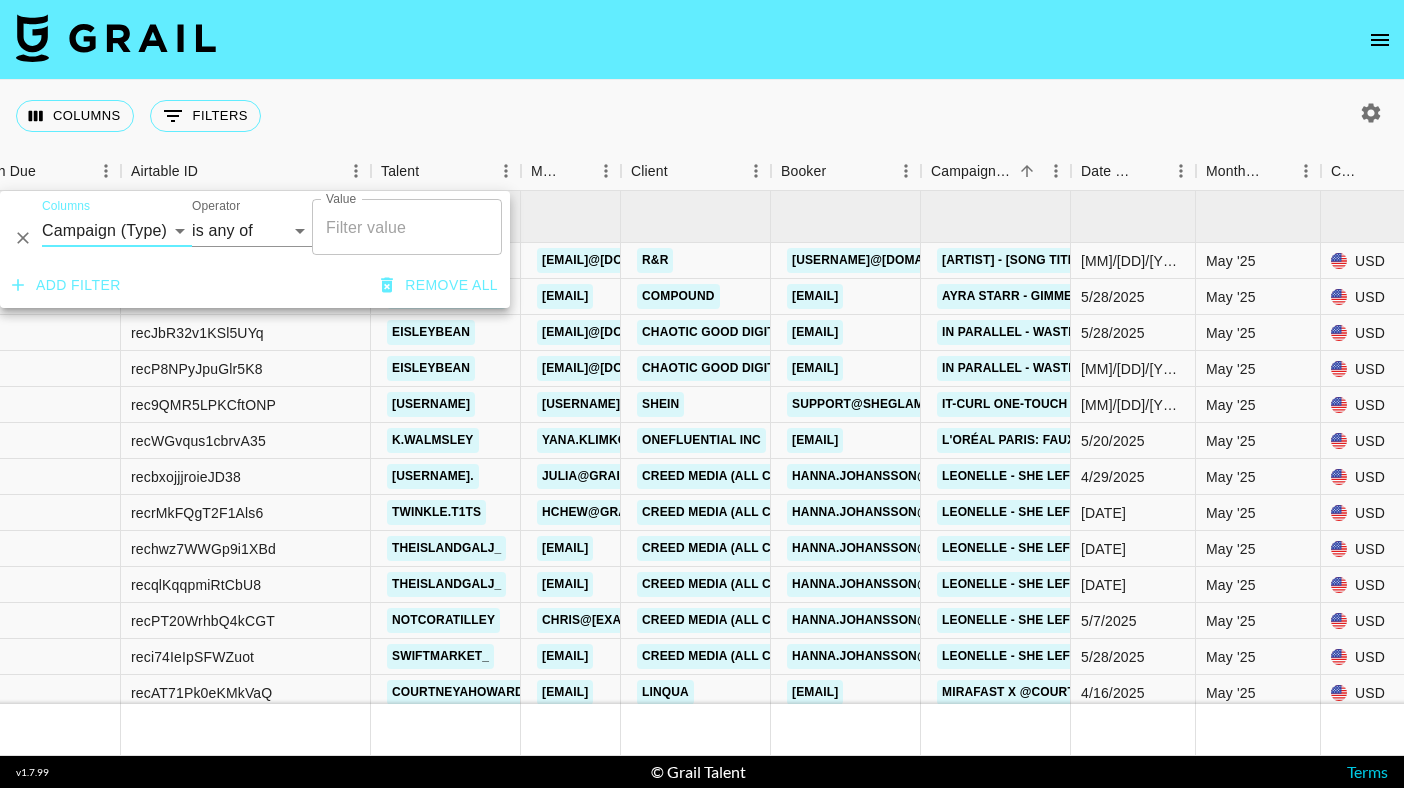 click on "Value" at bounding box center (407, 227) 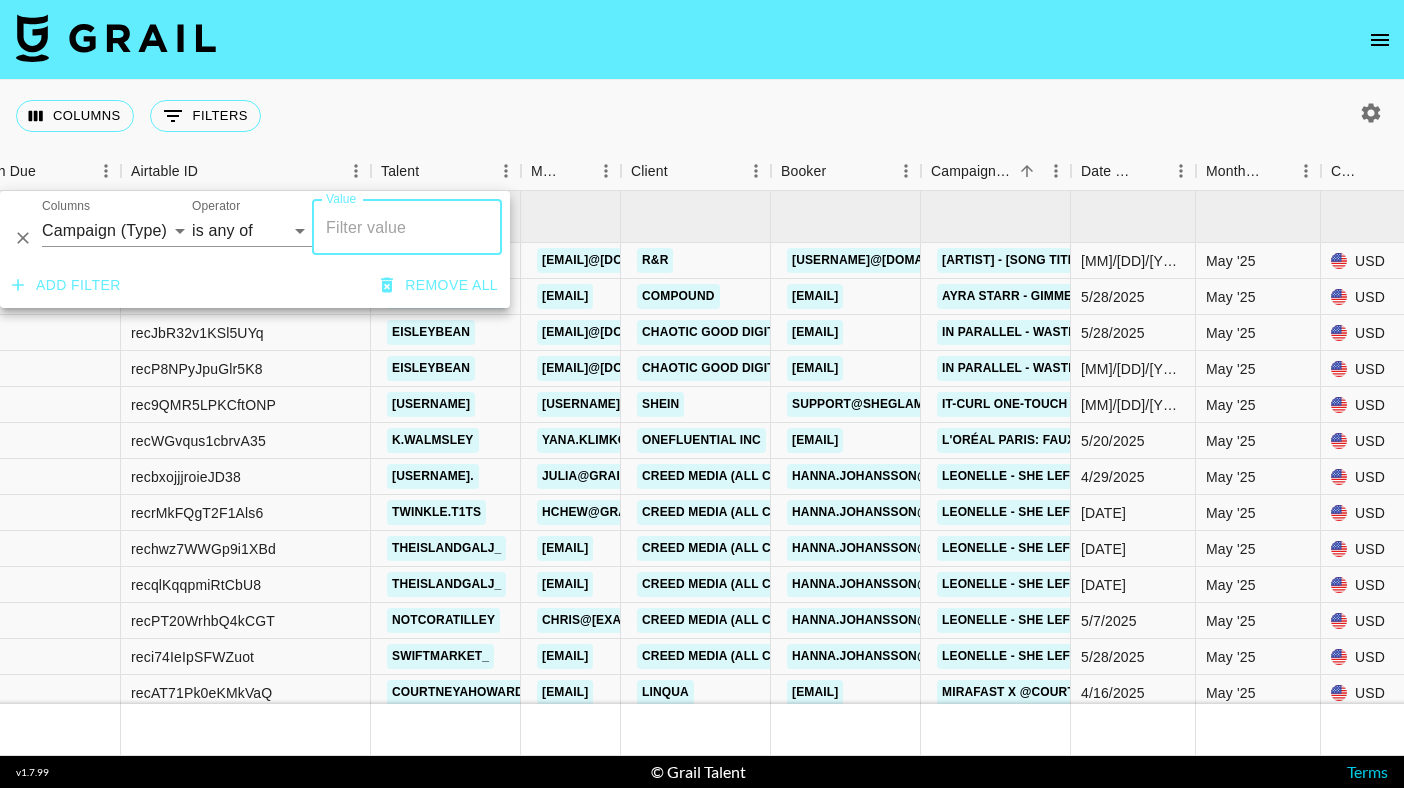 paste on "Dreame" 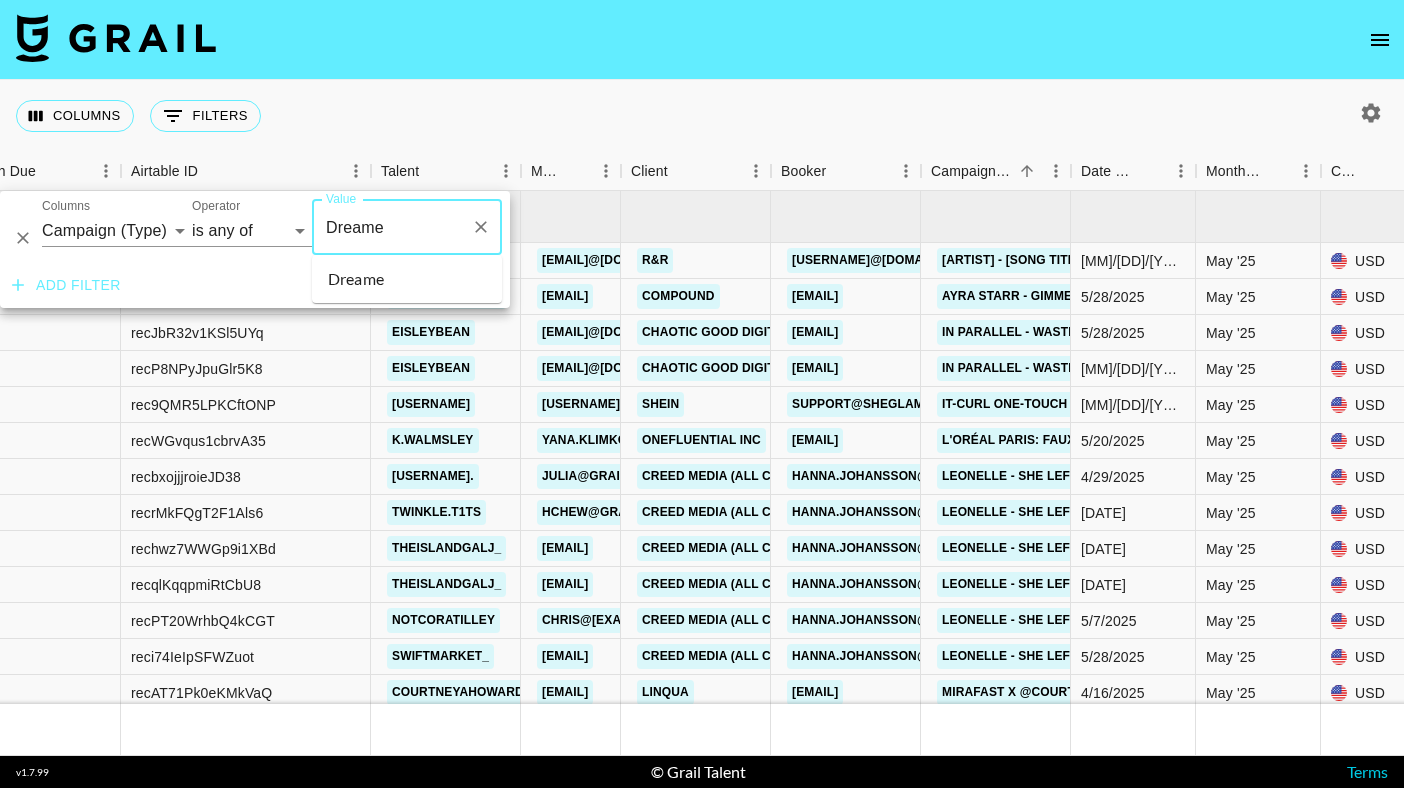 click on "Dreame" at bounding box center [407, 279] 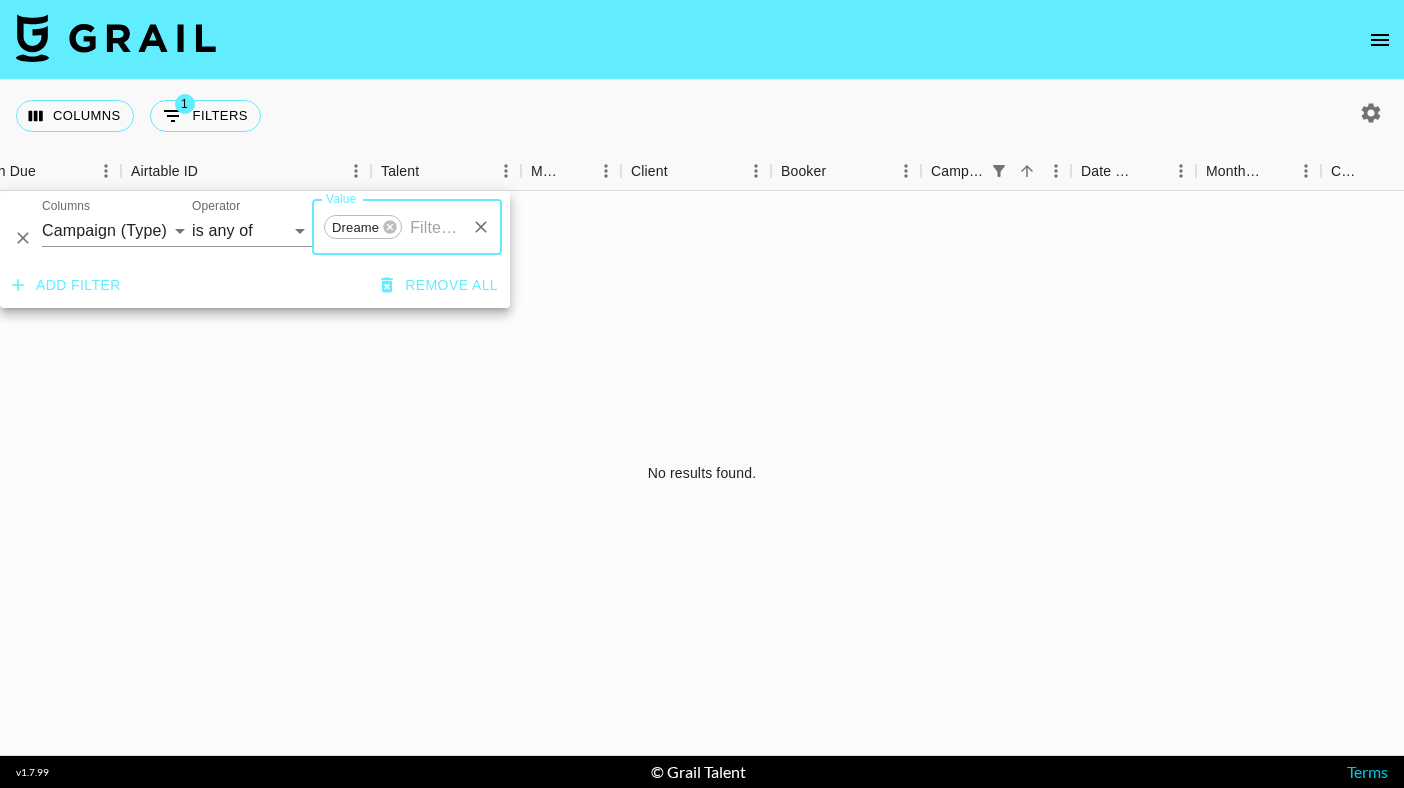 click 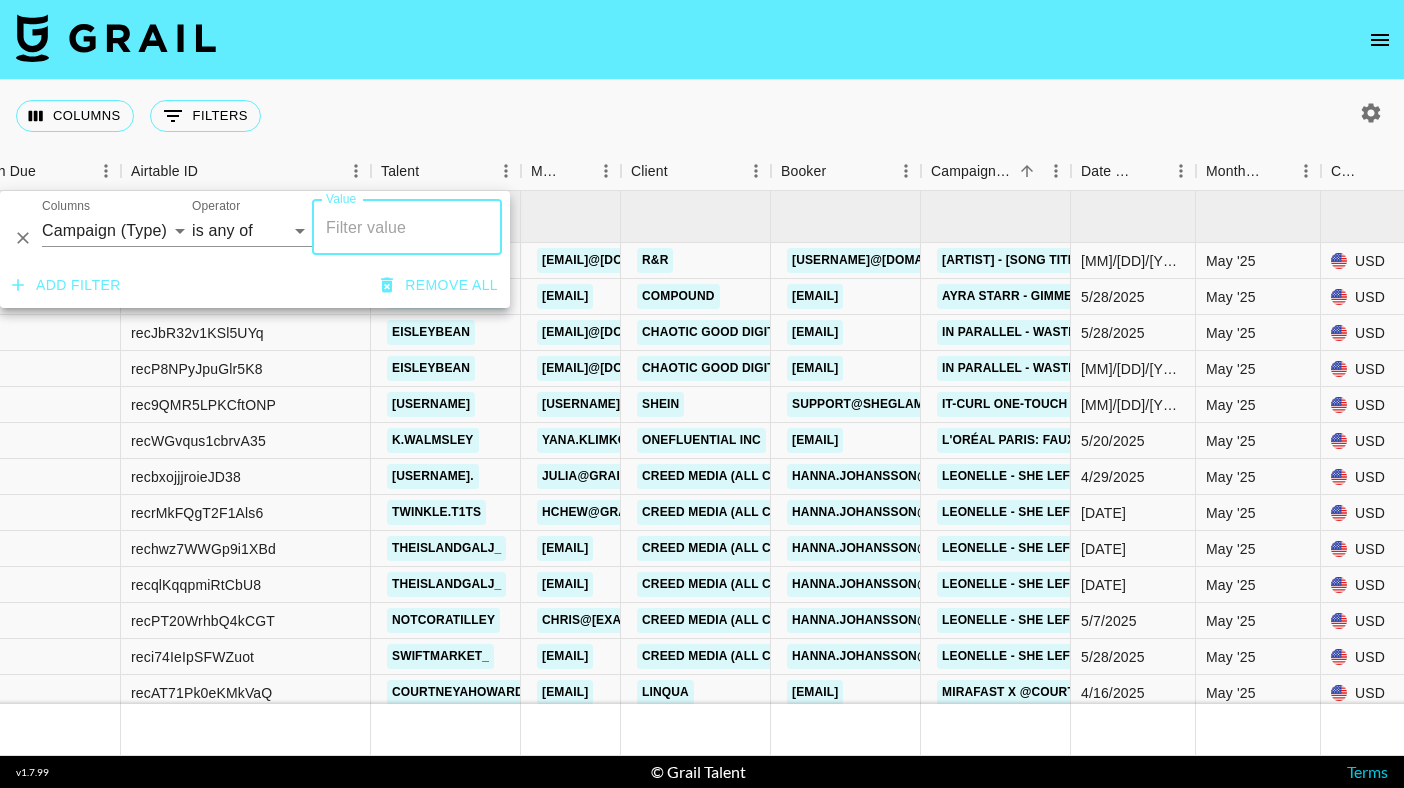 scroll, scrollTop: 41, scrollLeft: 44, axis: both 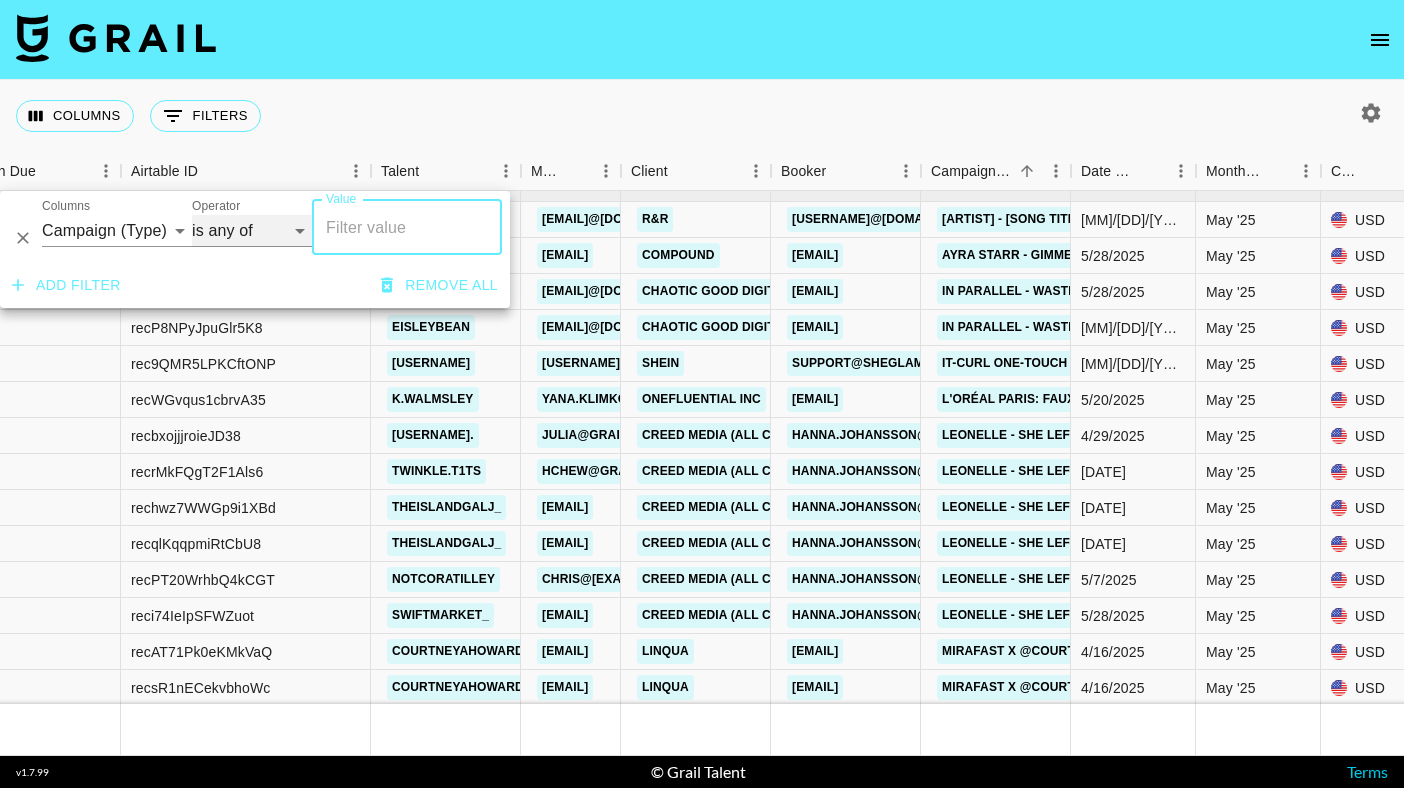click on "contains equals starts with ends with is empty is not empty is any of" at bounding box center [252, 231] 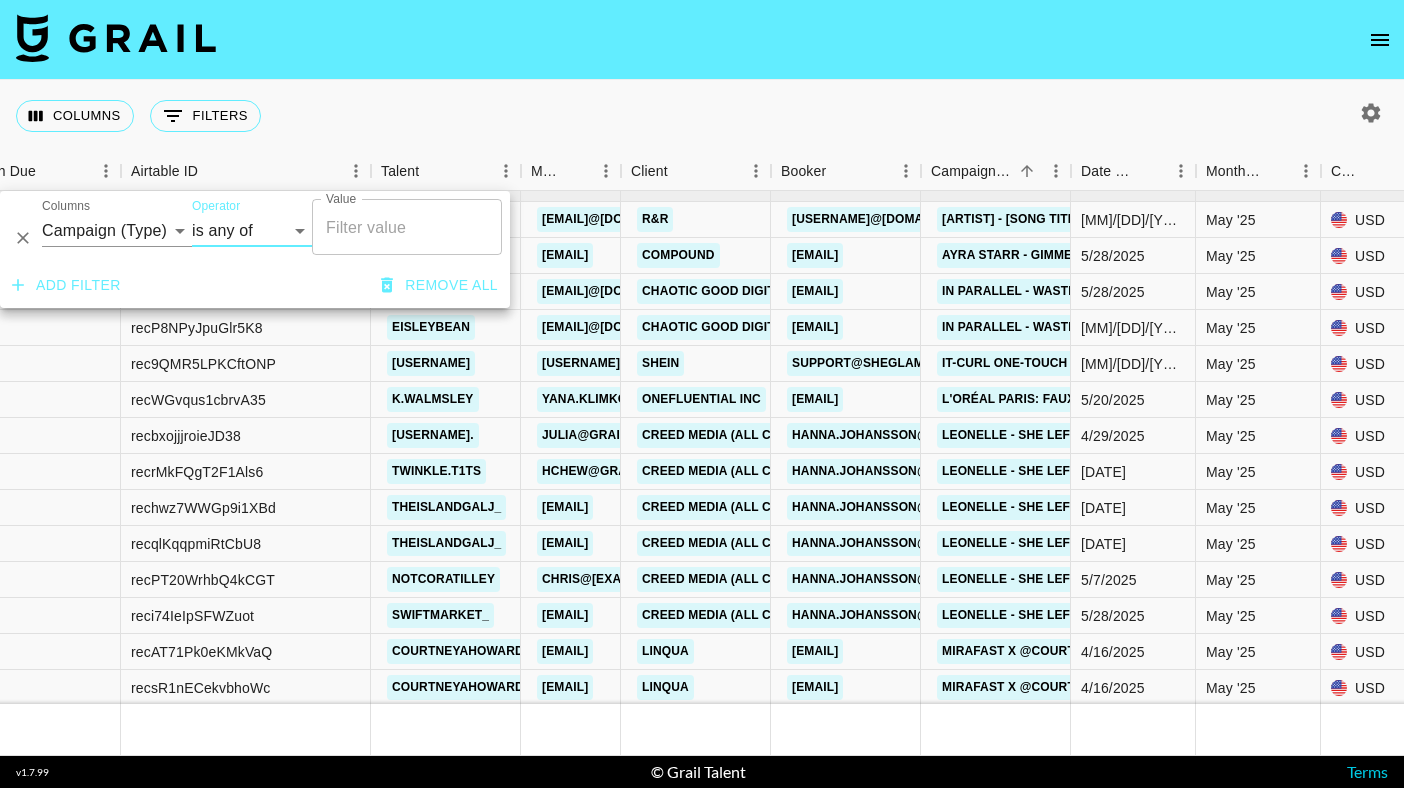 click on "Value" at bounding box center (407, 227) 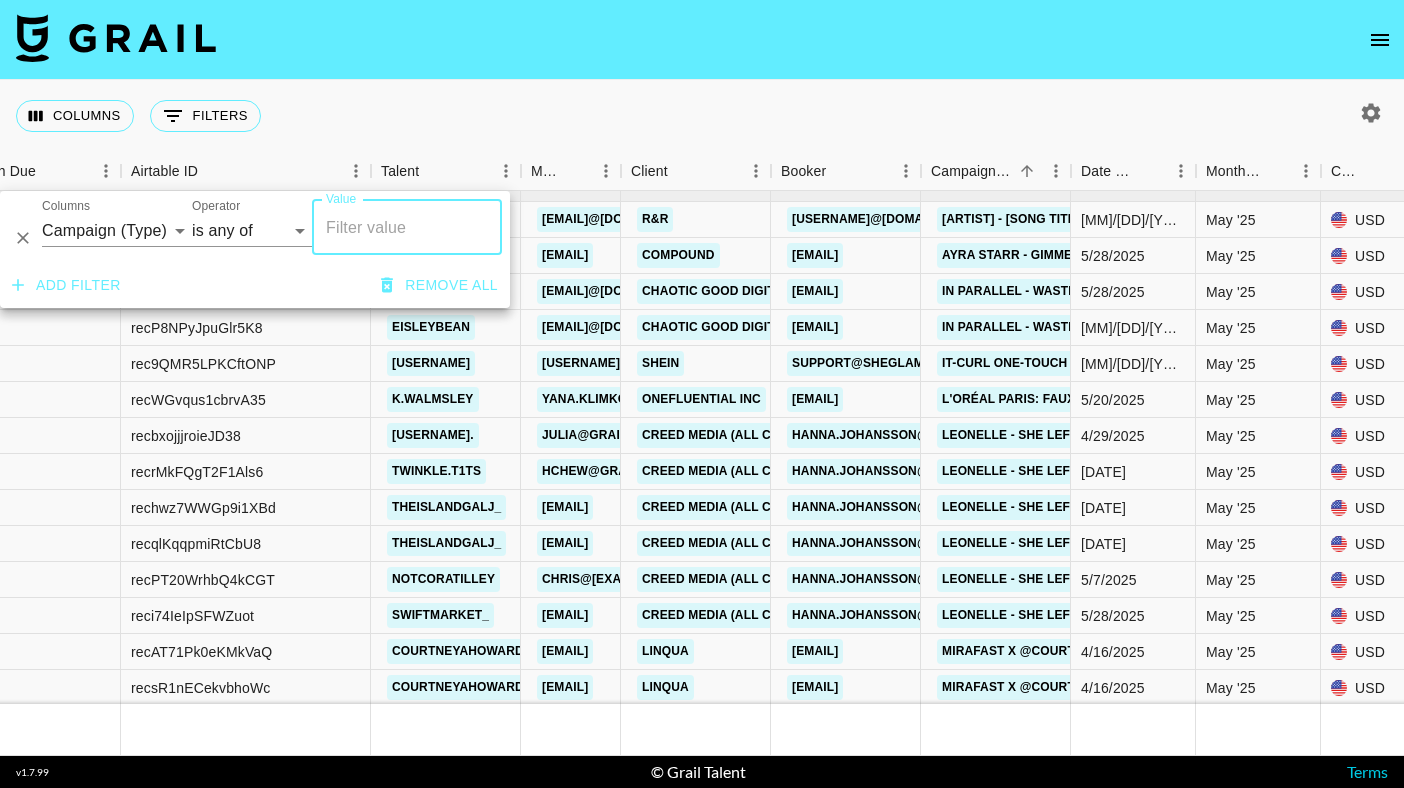 paste on "Dreame" 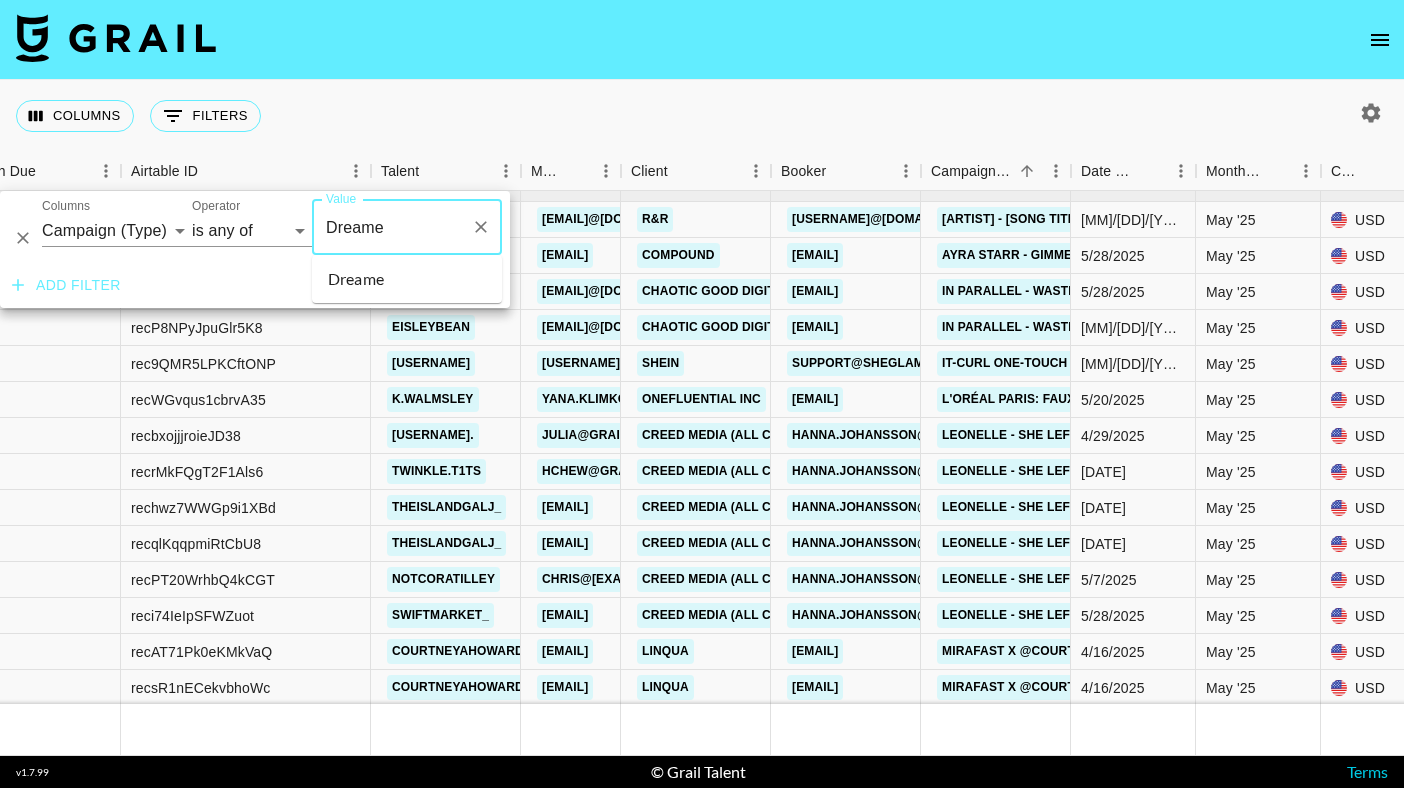 click on "Dreame" at bounding box center [392, 227] 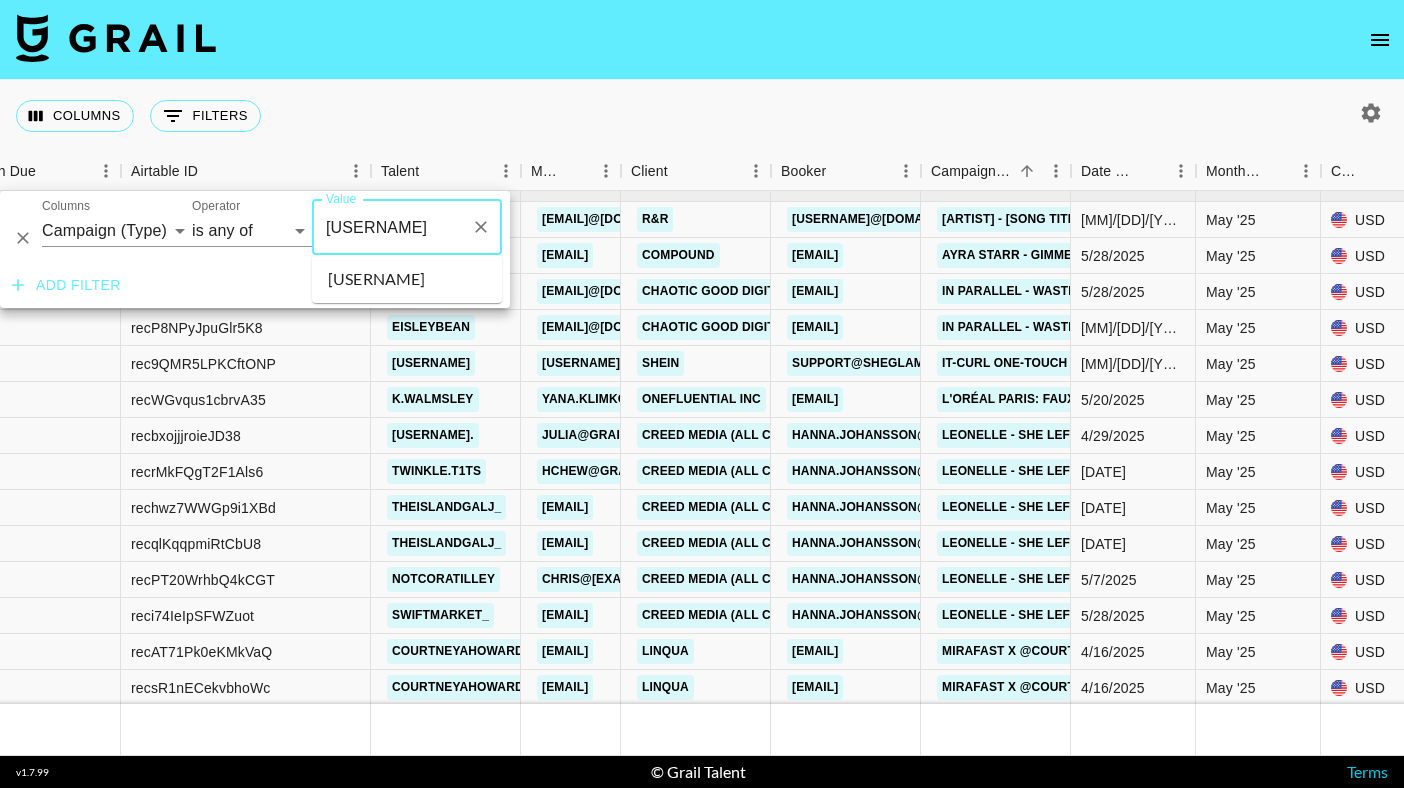 type on "[USERNAME]" 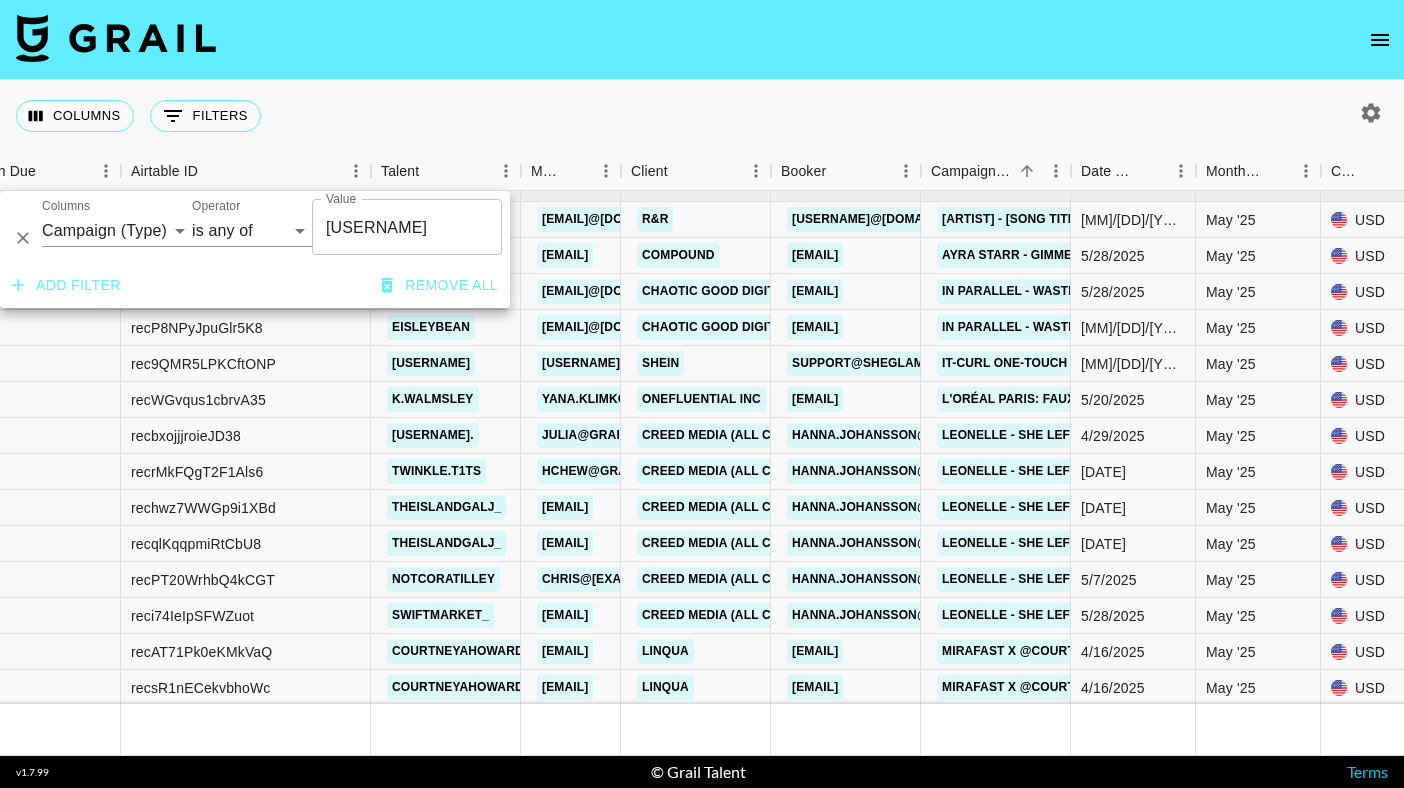click on "Add filter Remove all" at bounding box center [255, 285] 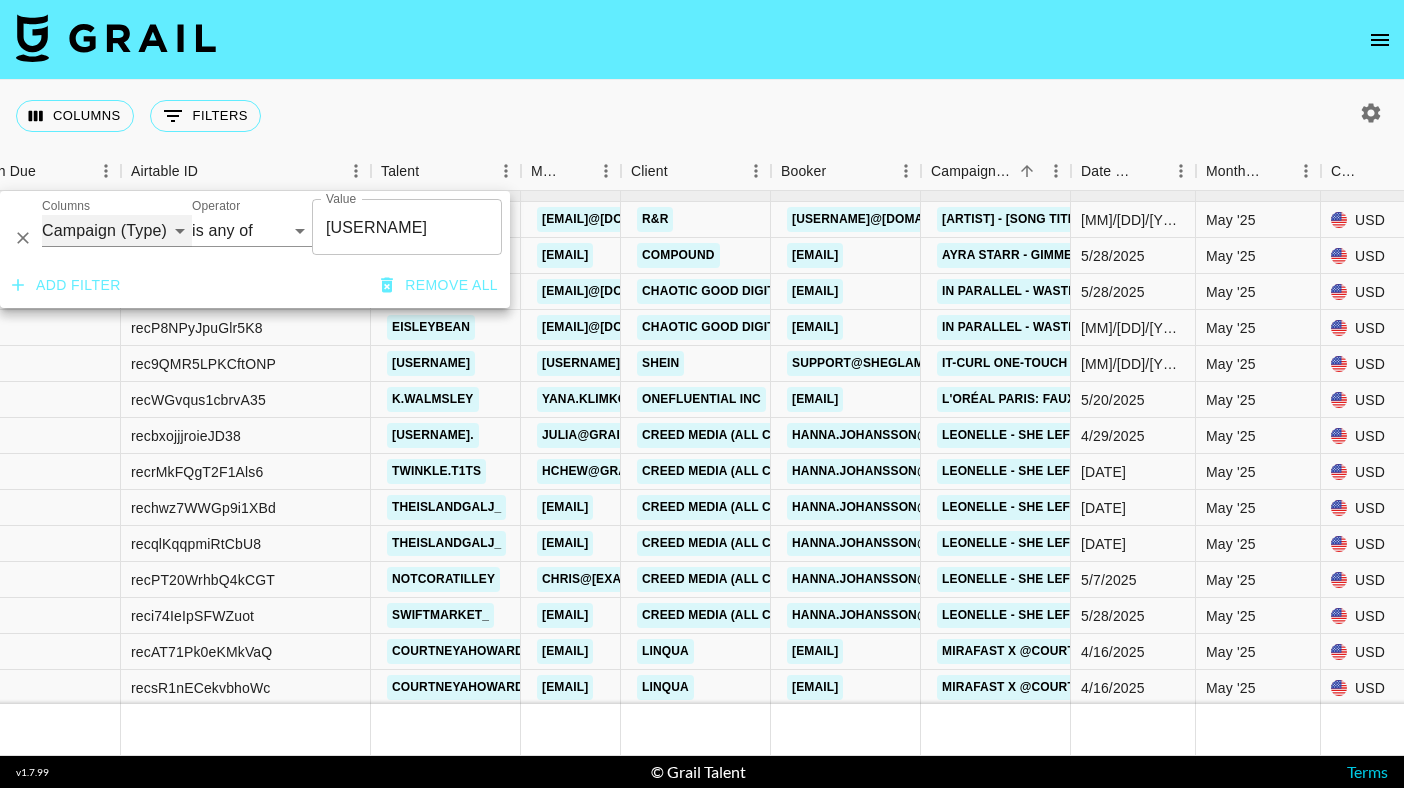 click on "Grail Platform ID Airtable ID Talent Manager Client Booker Campaign (Type) Date Created Created by Grail Team Month Due Currency Booking Price Creator Commmission Override External Commission Expenses: Remove Commission? Commission Status Video Link Boost Code Special Booking Type PO Number Invoice Notes Uniport Contact Email Contract File Payment Sent Payment Sent Date Invoice Link" at bounding box center [117, 231] 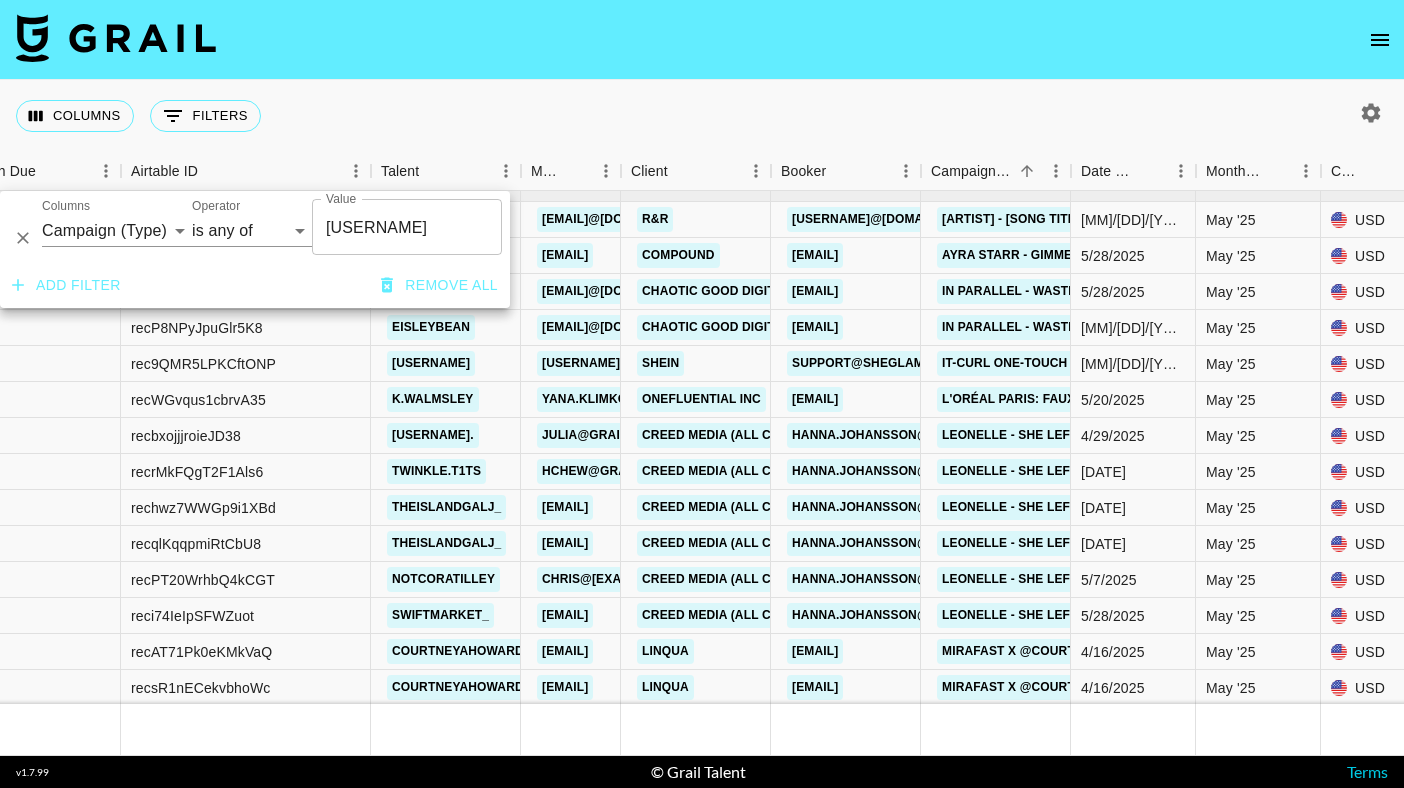 click at bounding box center (702, 40) 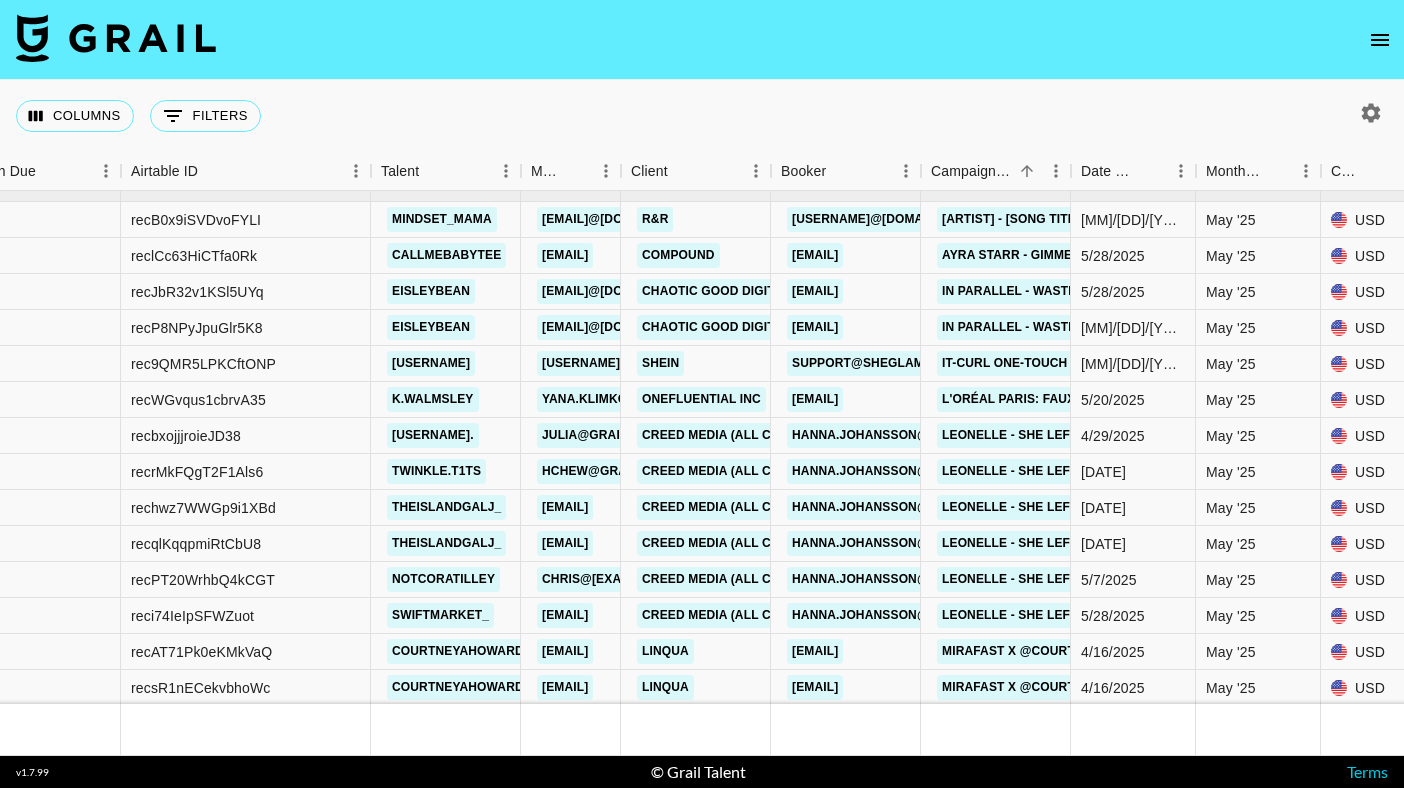 click on "Columns 0 Filters + Booking" at bounding box center (702, 116) 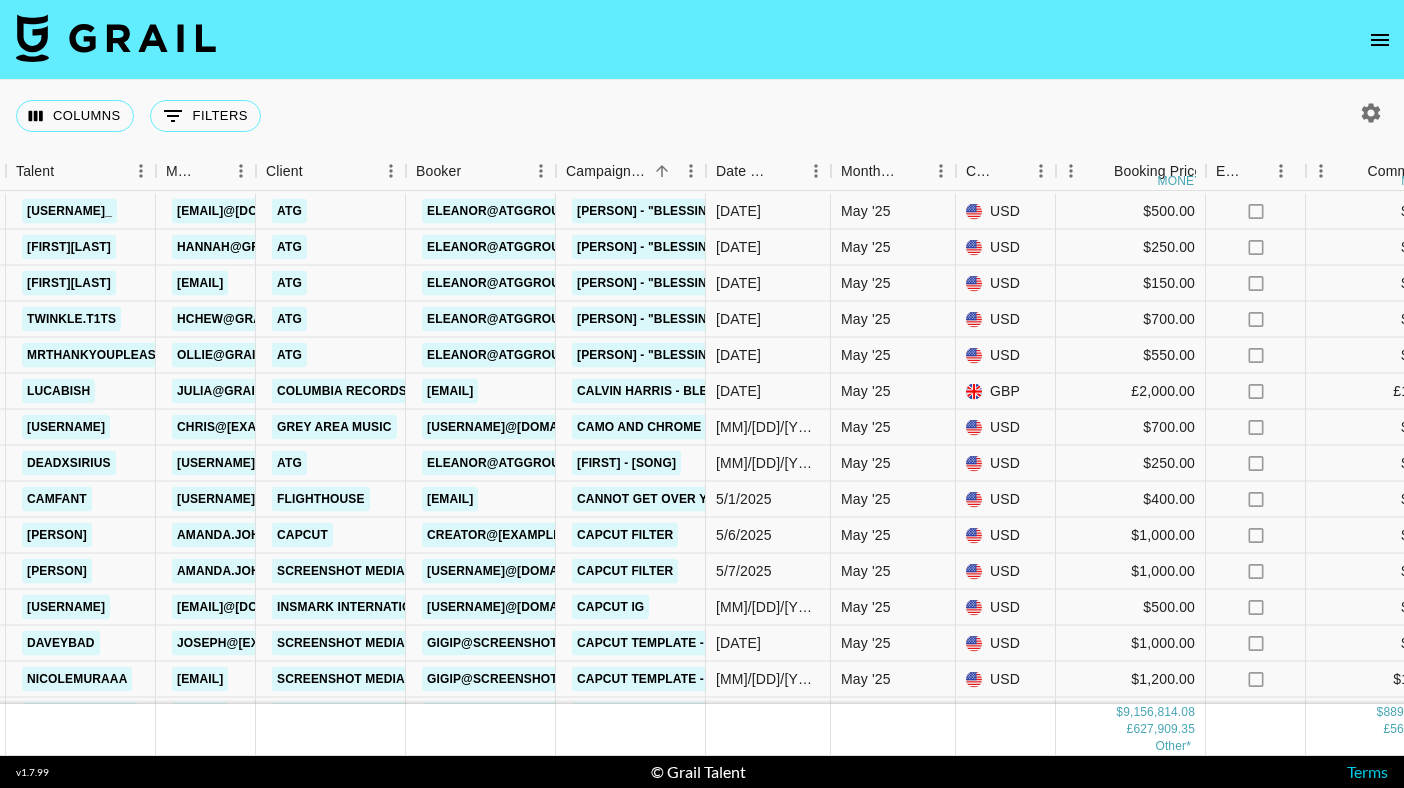 scroll, scrollTop: 15919, scrollLeft: 409, axis: both 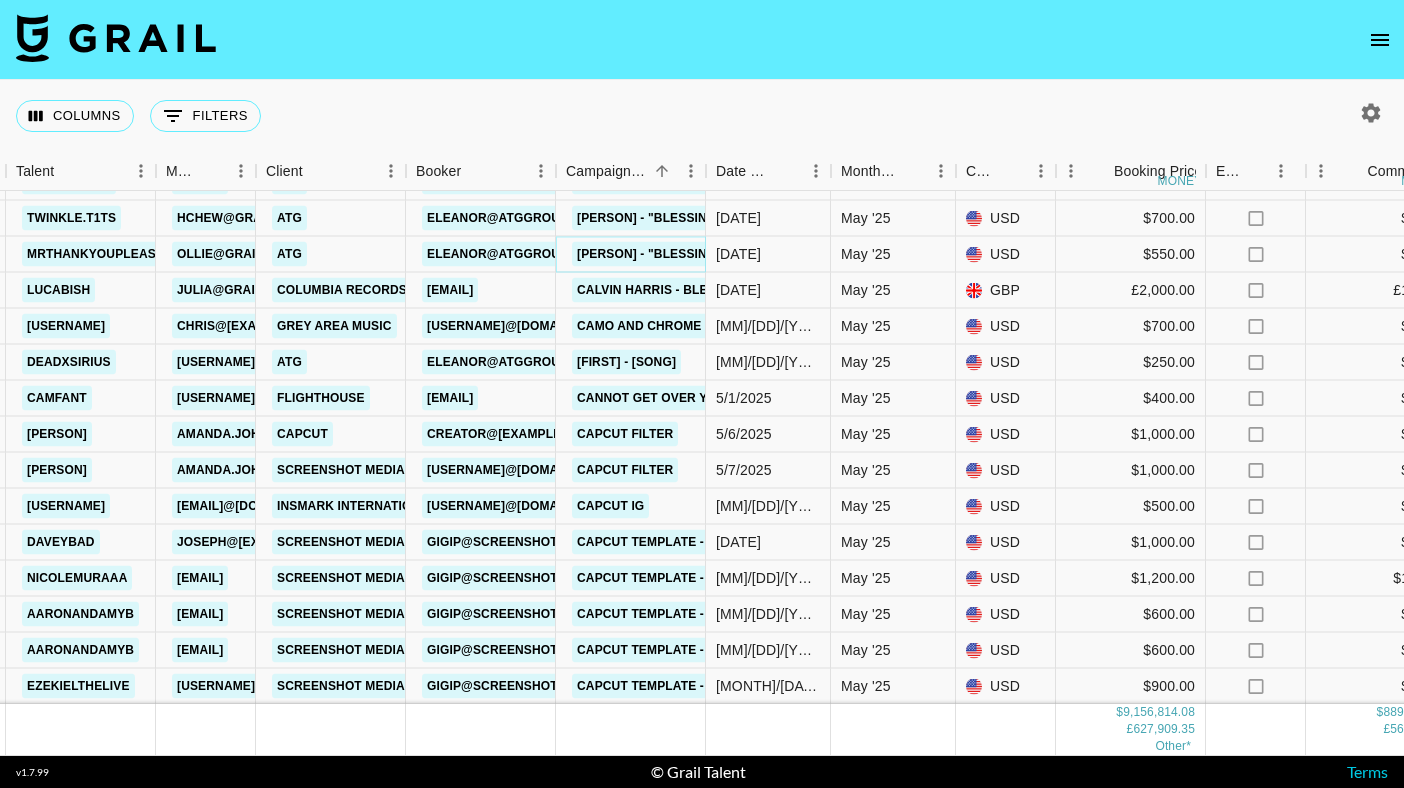 click on "[PERSON] - "Blessings"" at bounding box center [653, 254] 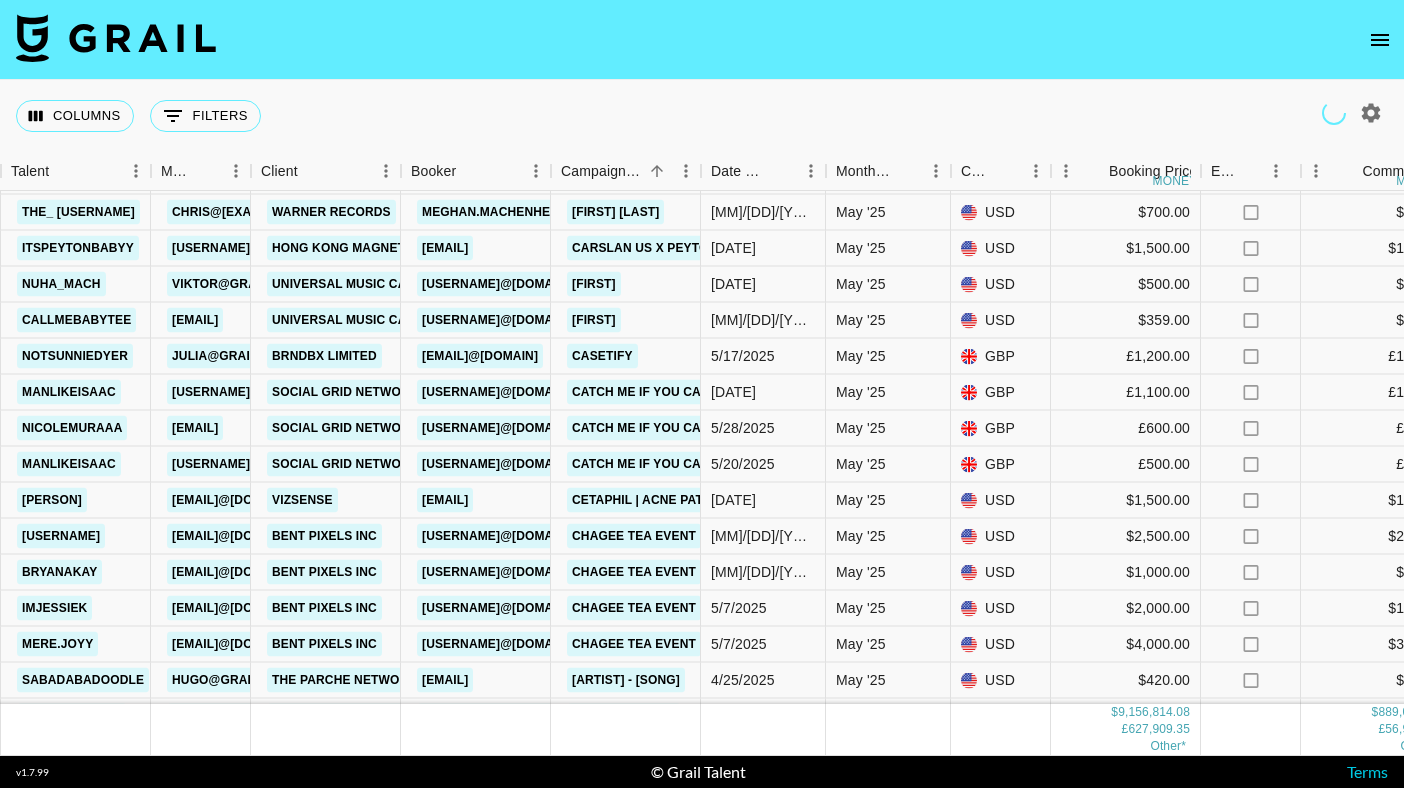 scroll, scrollTop: 16758, scrollLeft: 414, axis: both 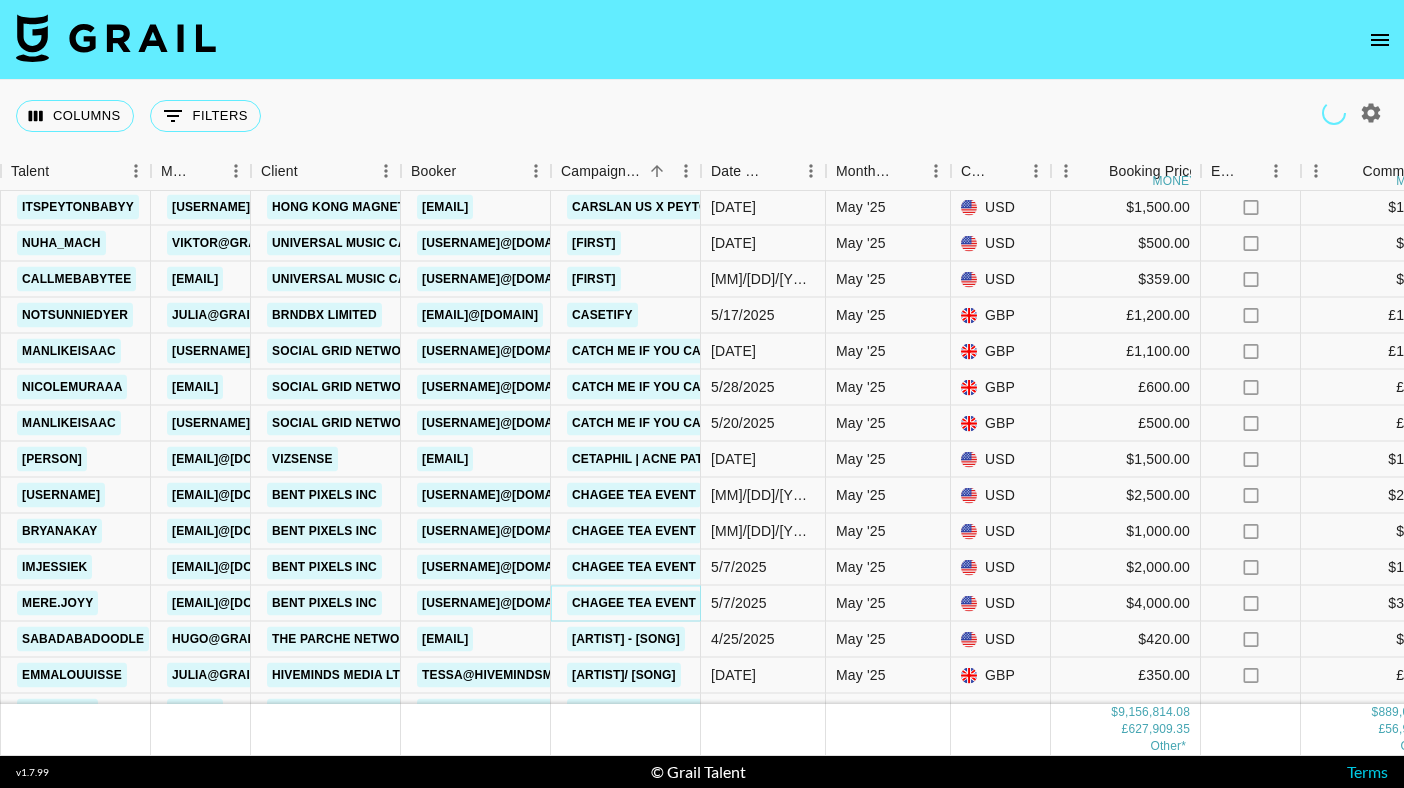 click on "Chagee Tea Event" at bounding box center [634, 603] 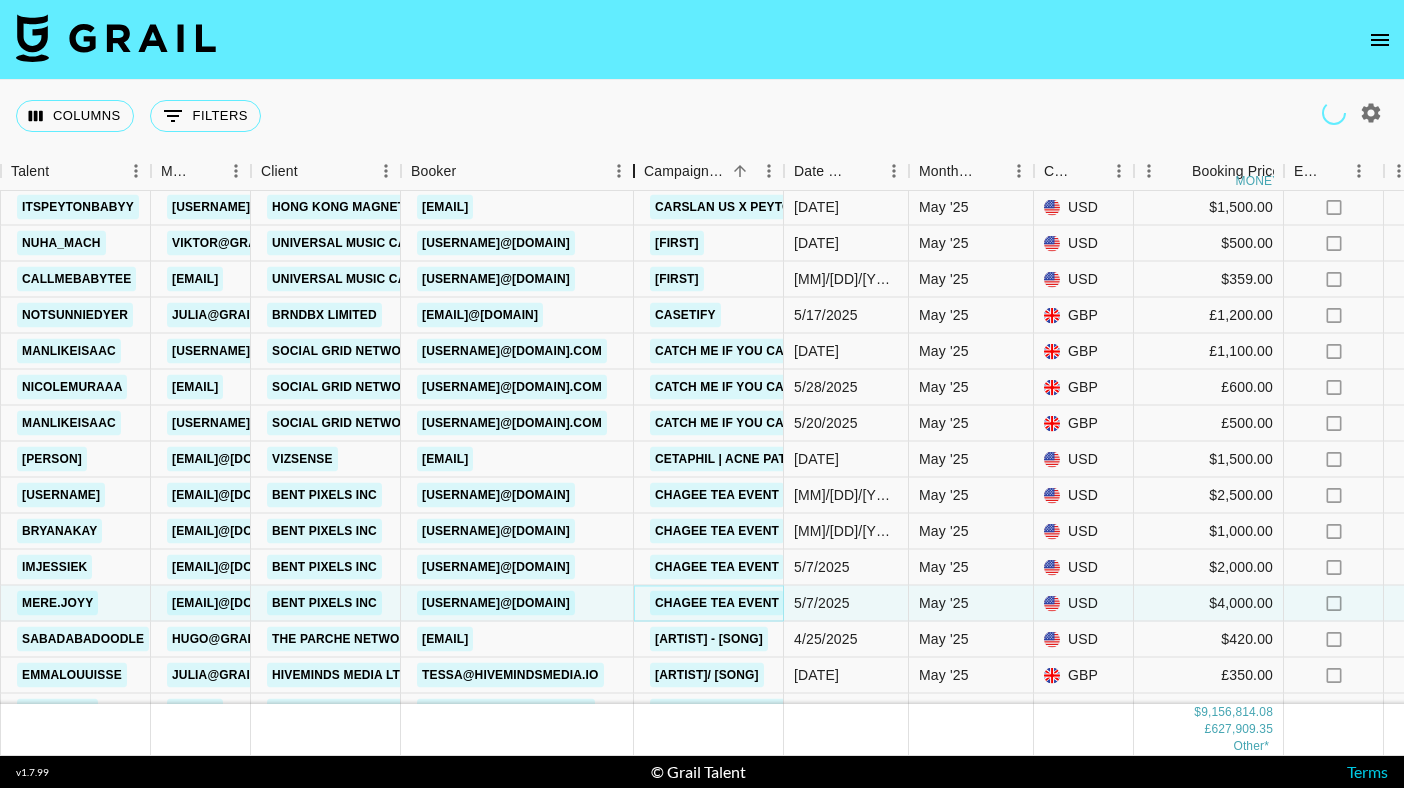 drag, startPoint x: 553, startPoint y: 170, endPoint x: 636, endPoint y: 181, distance: 83.725746 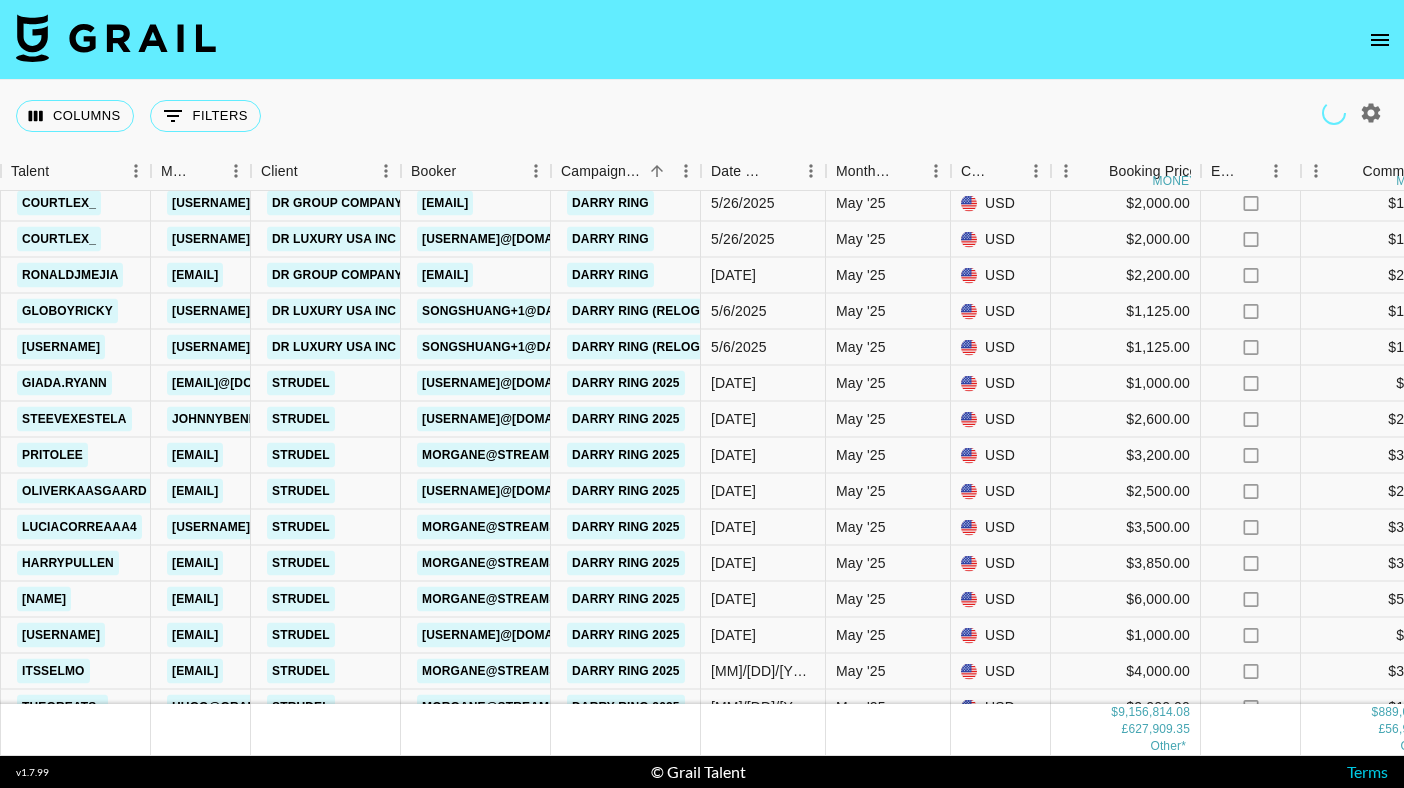 scroll, scrollTop: 21158, scrollLeft: 414, axis: both 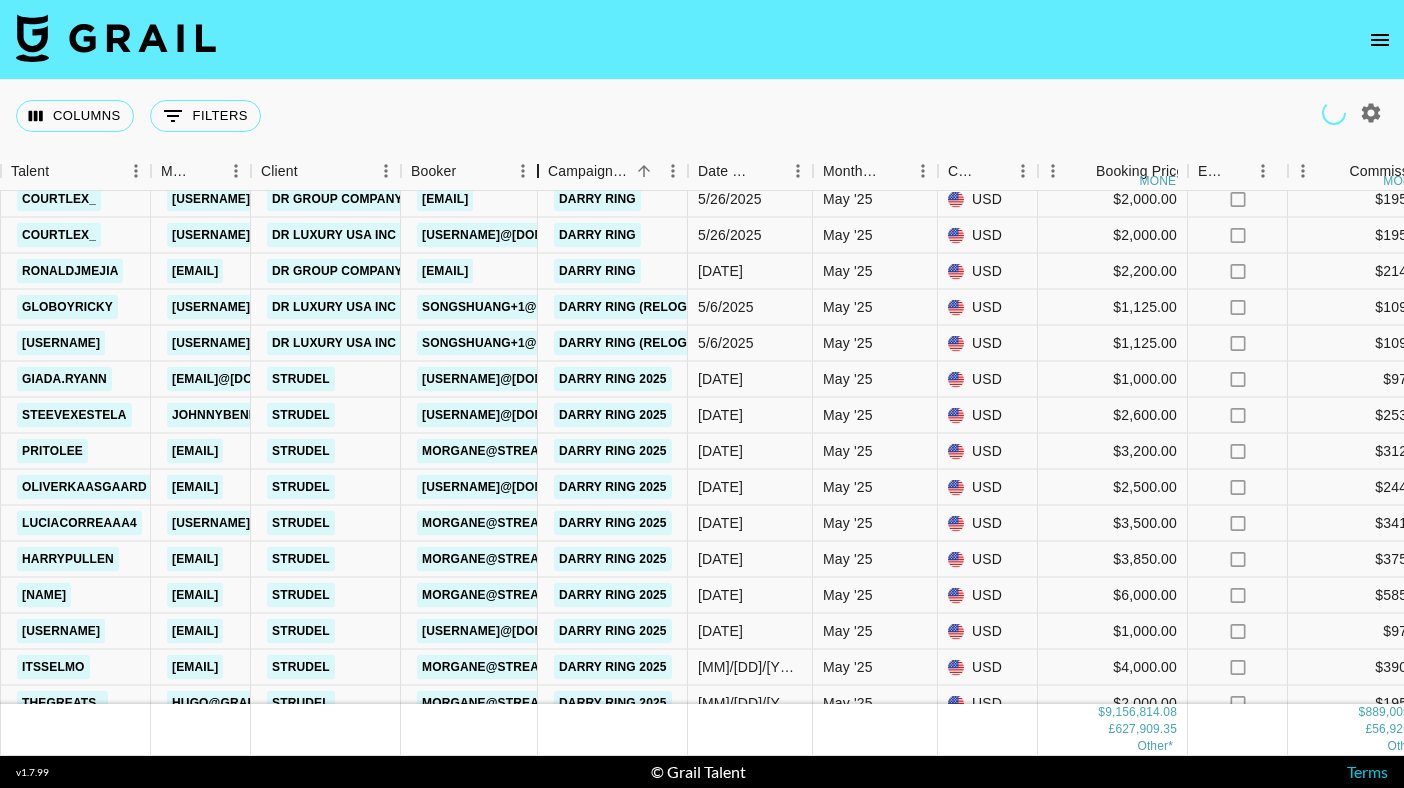 drag, startPoint x: 553, startPoint y: 167, endPoint x: 539, endPoint y: 221, distance: 55.7853 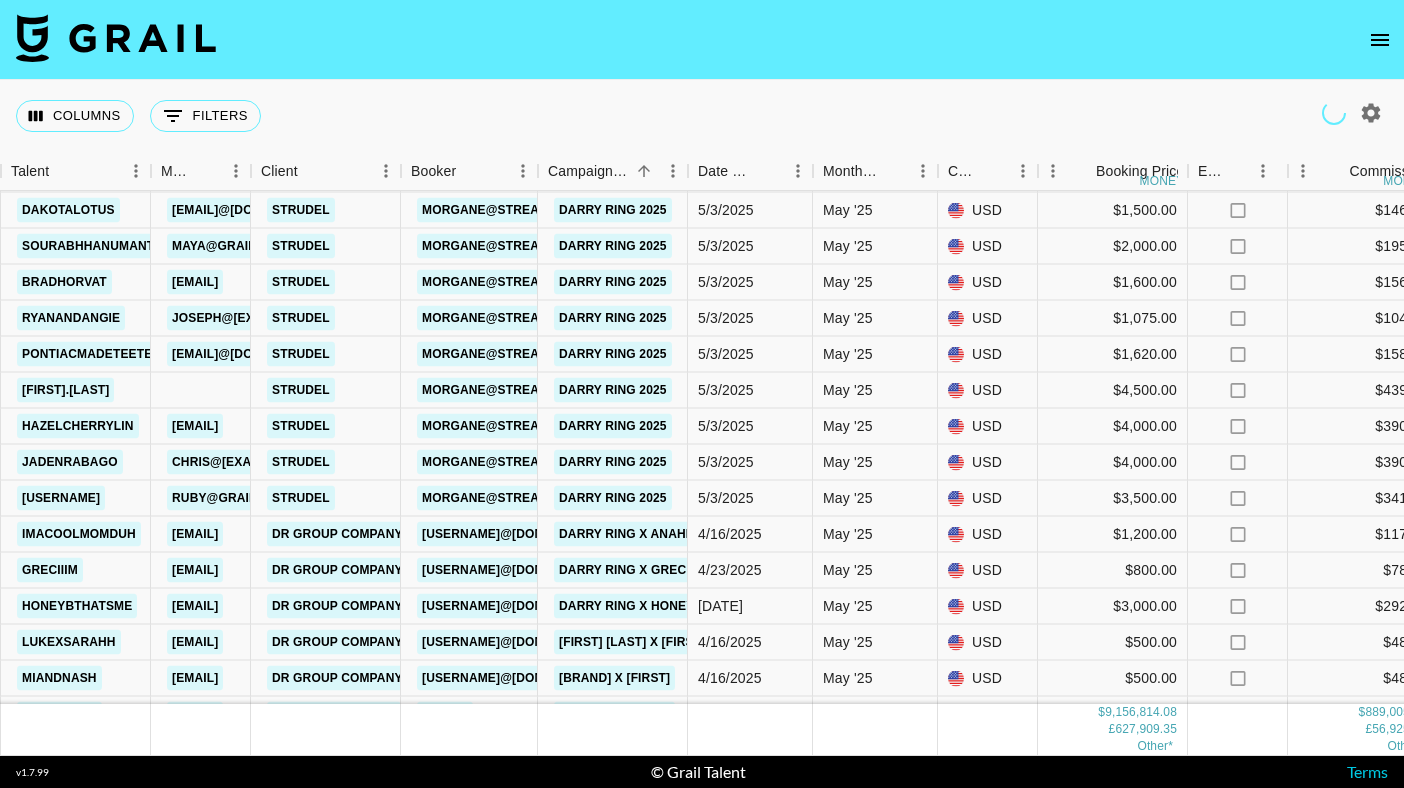 scroll, scrollTop: 22007, scrollLeft: 414, axis: both 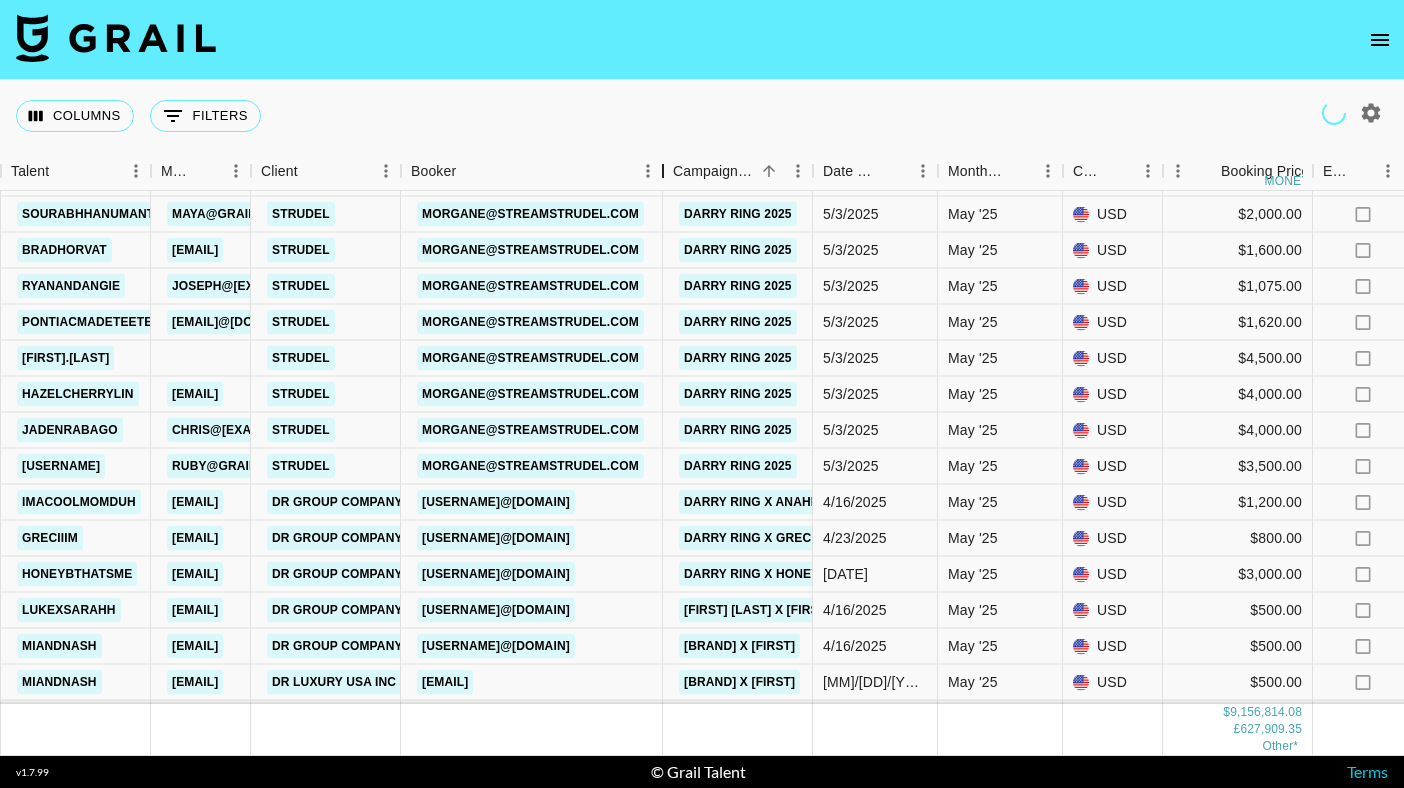 drag, startPoint x: 539, startPoint y: 172, endPoint x: 661, endPoint y: 188, distance: 123.04471 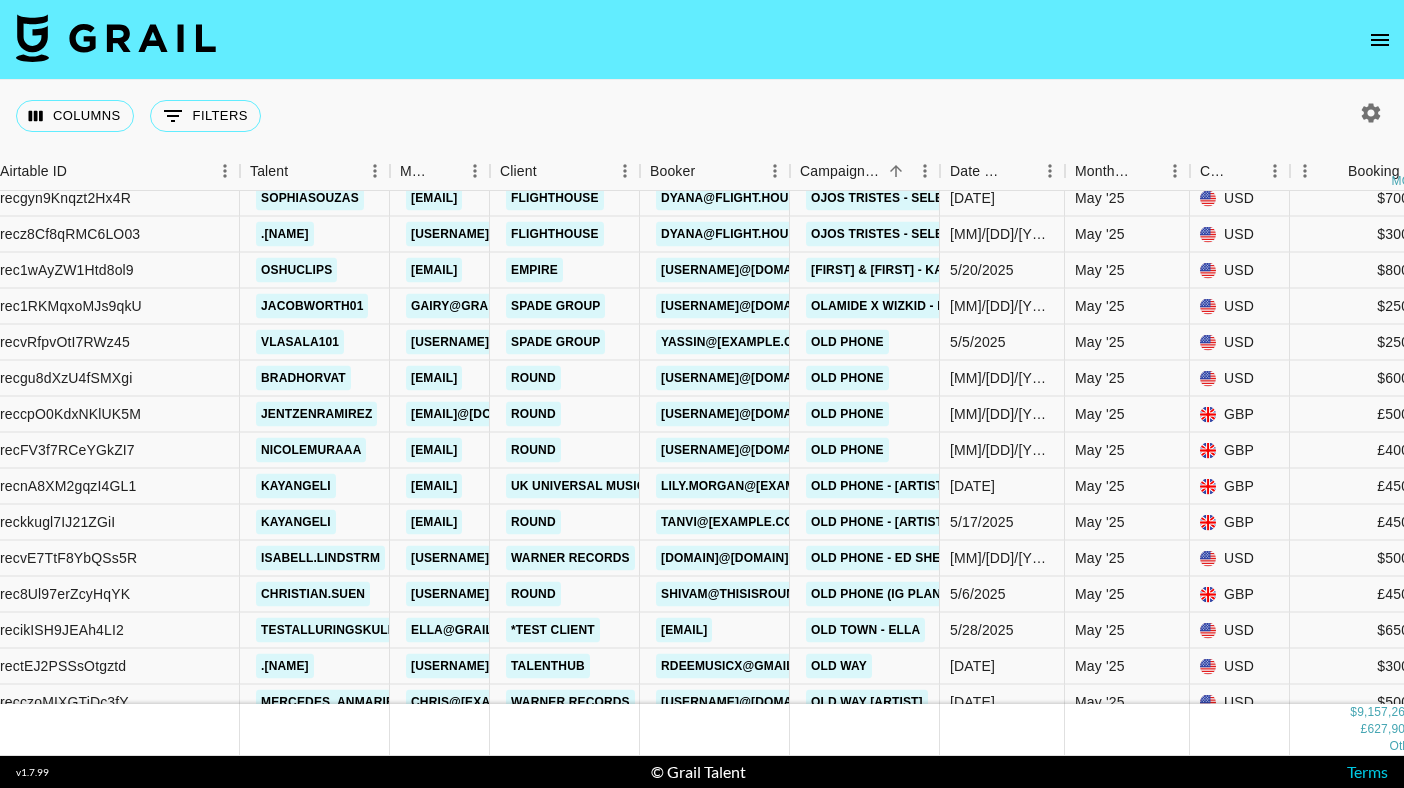 scroll, scrollTop: 53060, scrollLeft: 175, axis: both 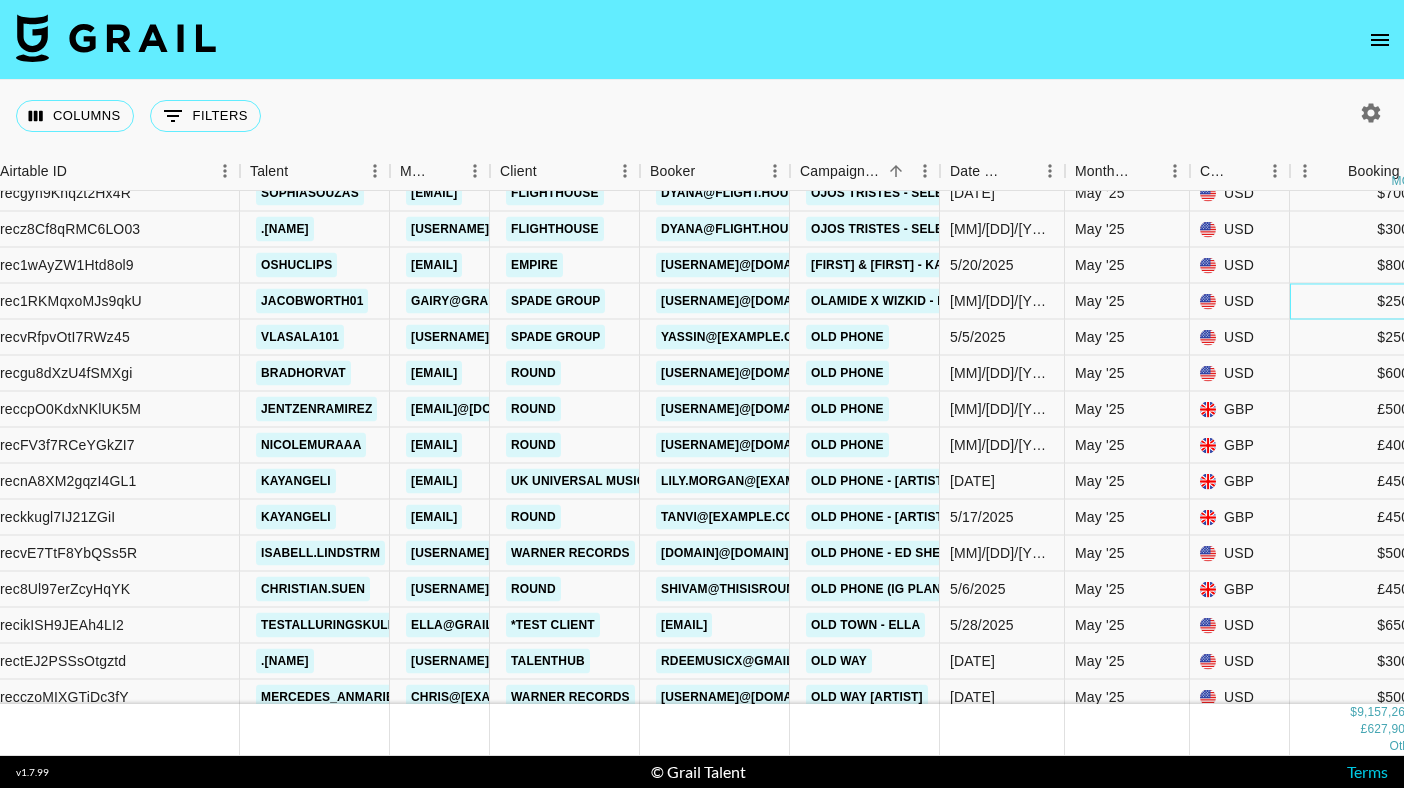 drag, startPoint x: 1398, startPoint y: 309, endPoint x: 1289, endPoint y: 550, distance: 264.5033 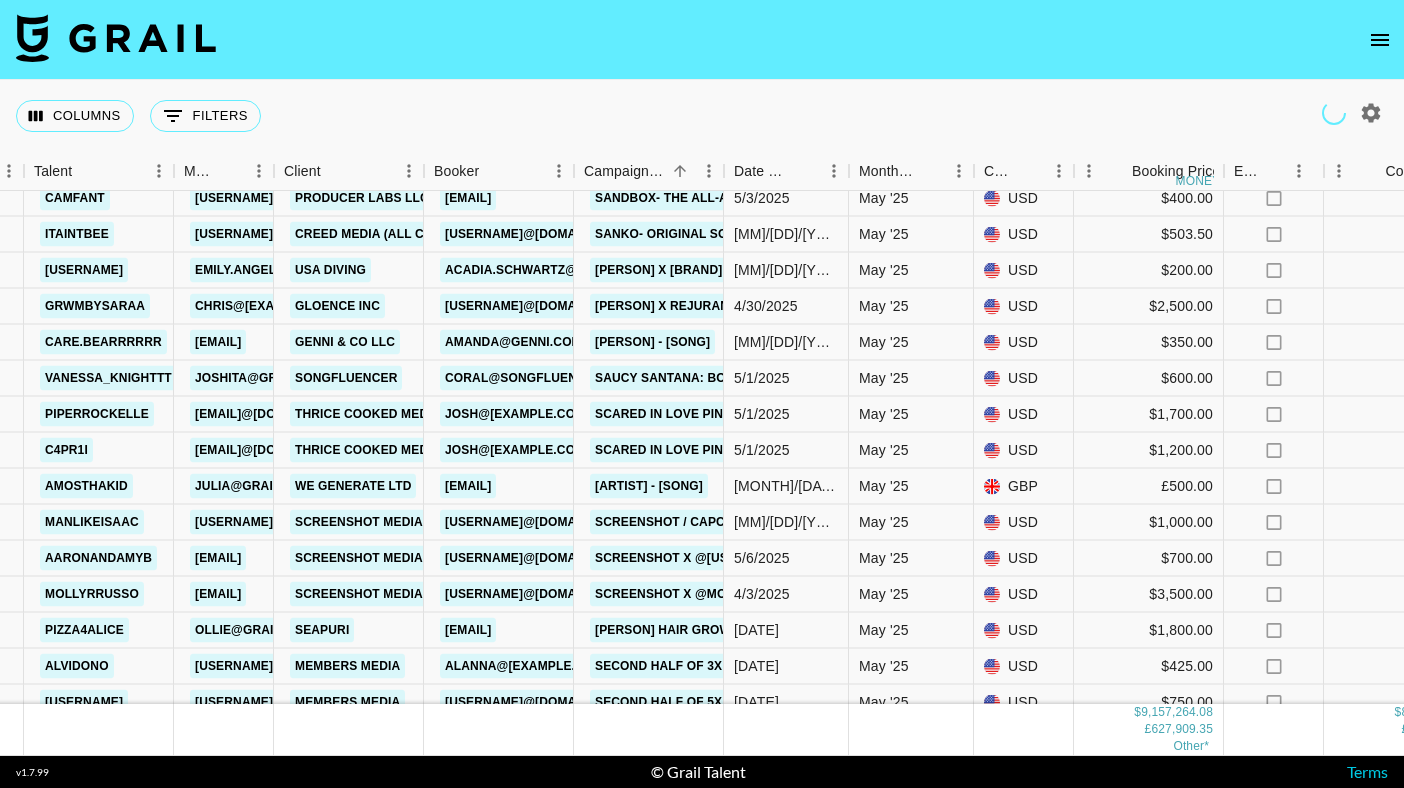 scroll, scrollTop: 62097, scrollLeft: 391, axis: both 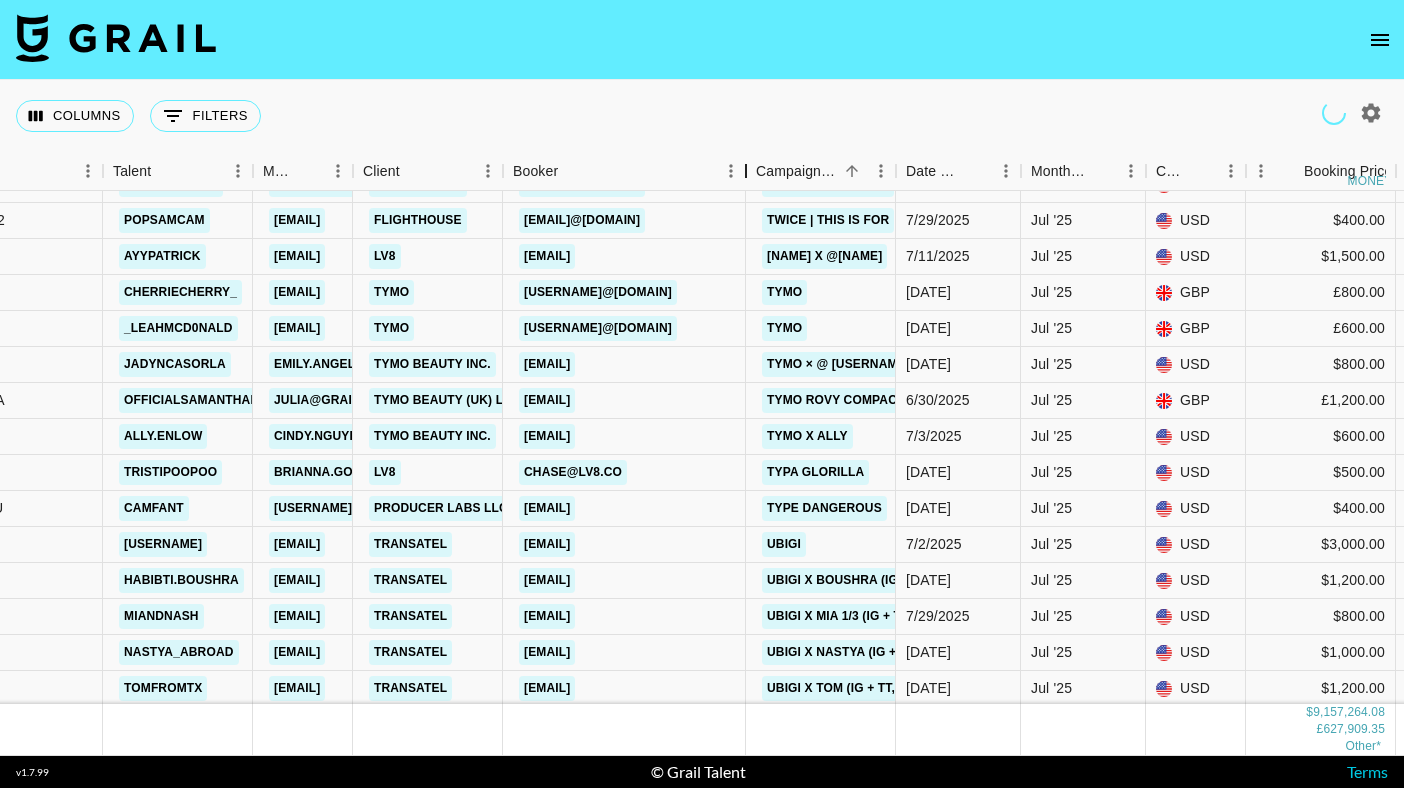 drag, startPoint x: 654, startPoint y: 179, endPoint x: 746, endPoint y: 207, distance: 96.16652 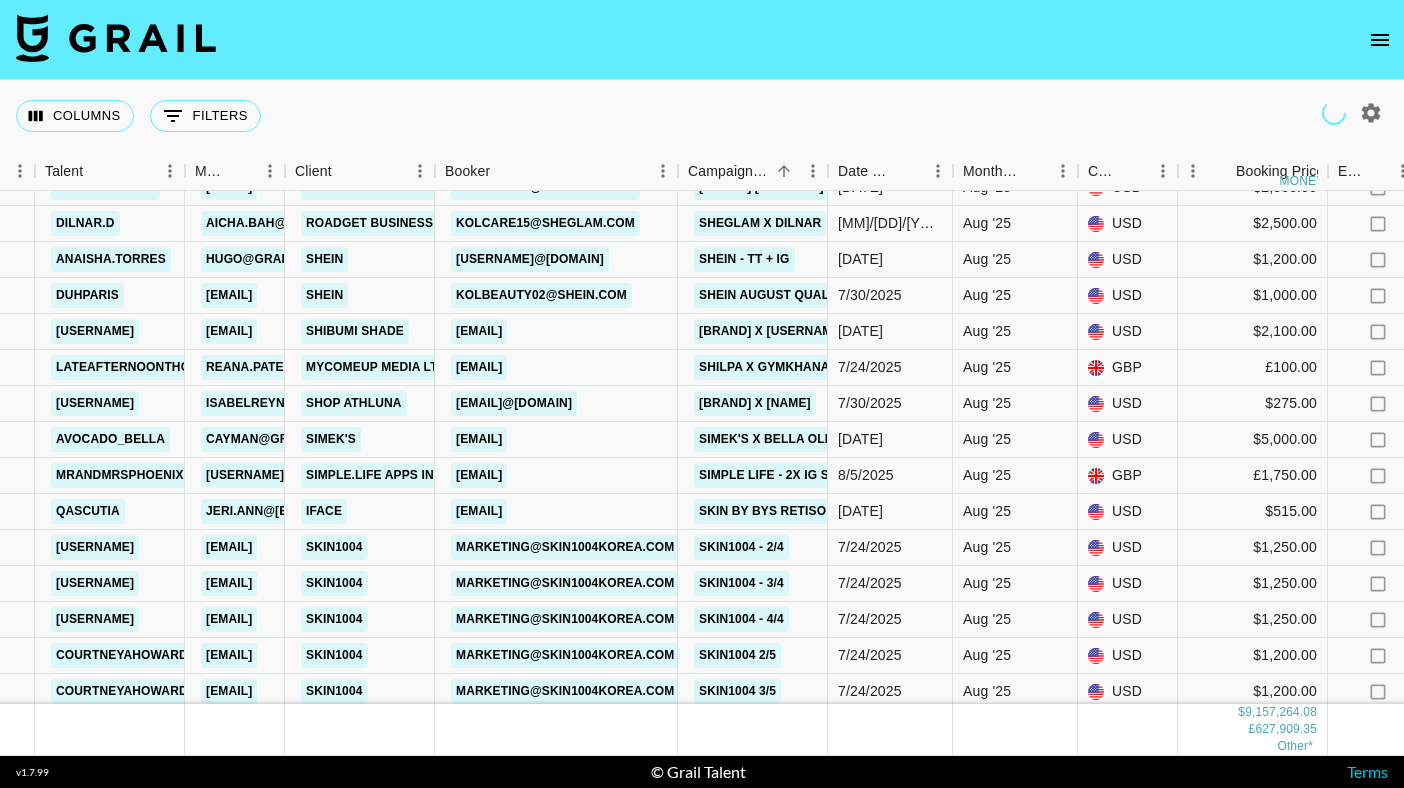 scroll, scrollTop: 247618, scrollLeft: 380, axis: both 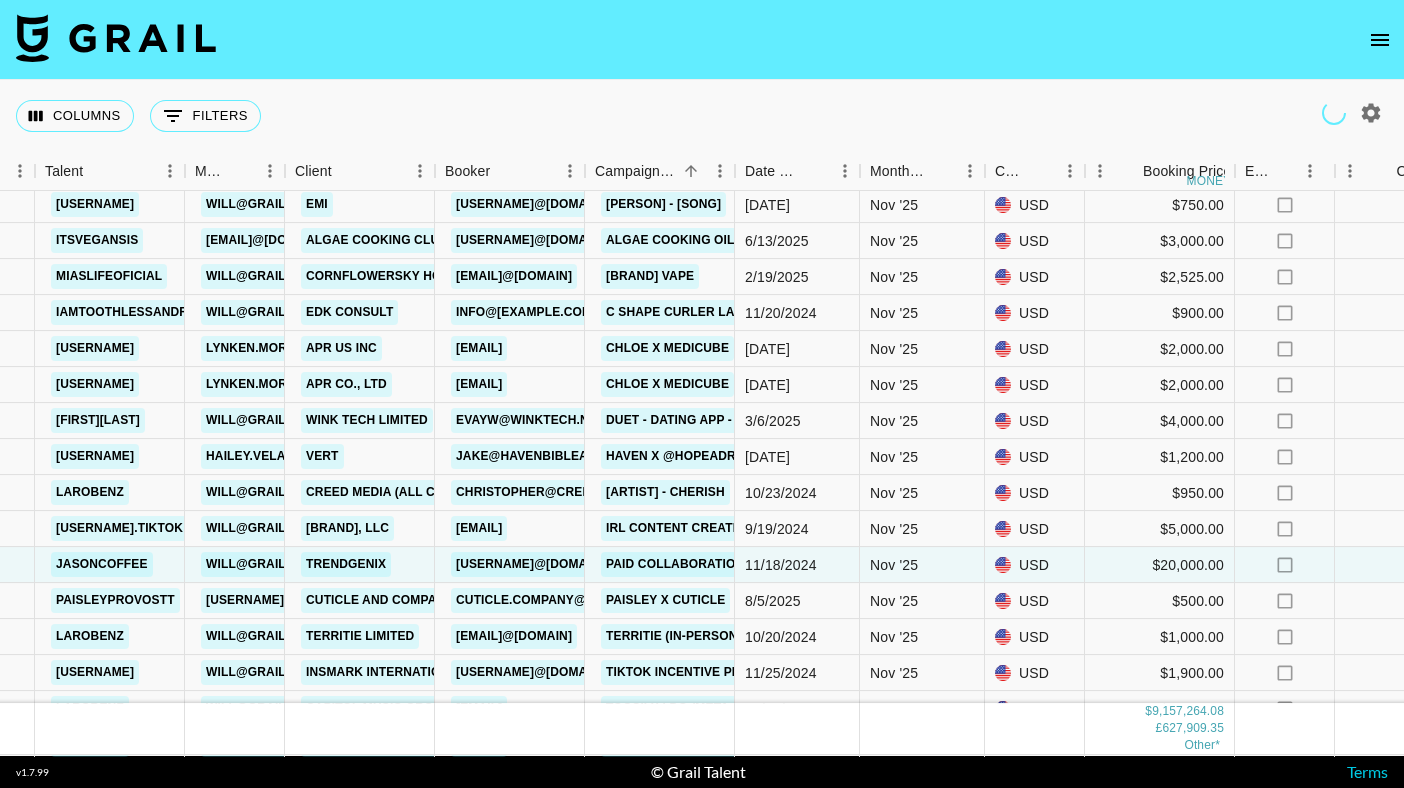 click at bounding box center [702, 40] 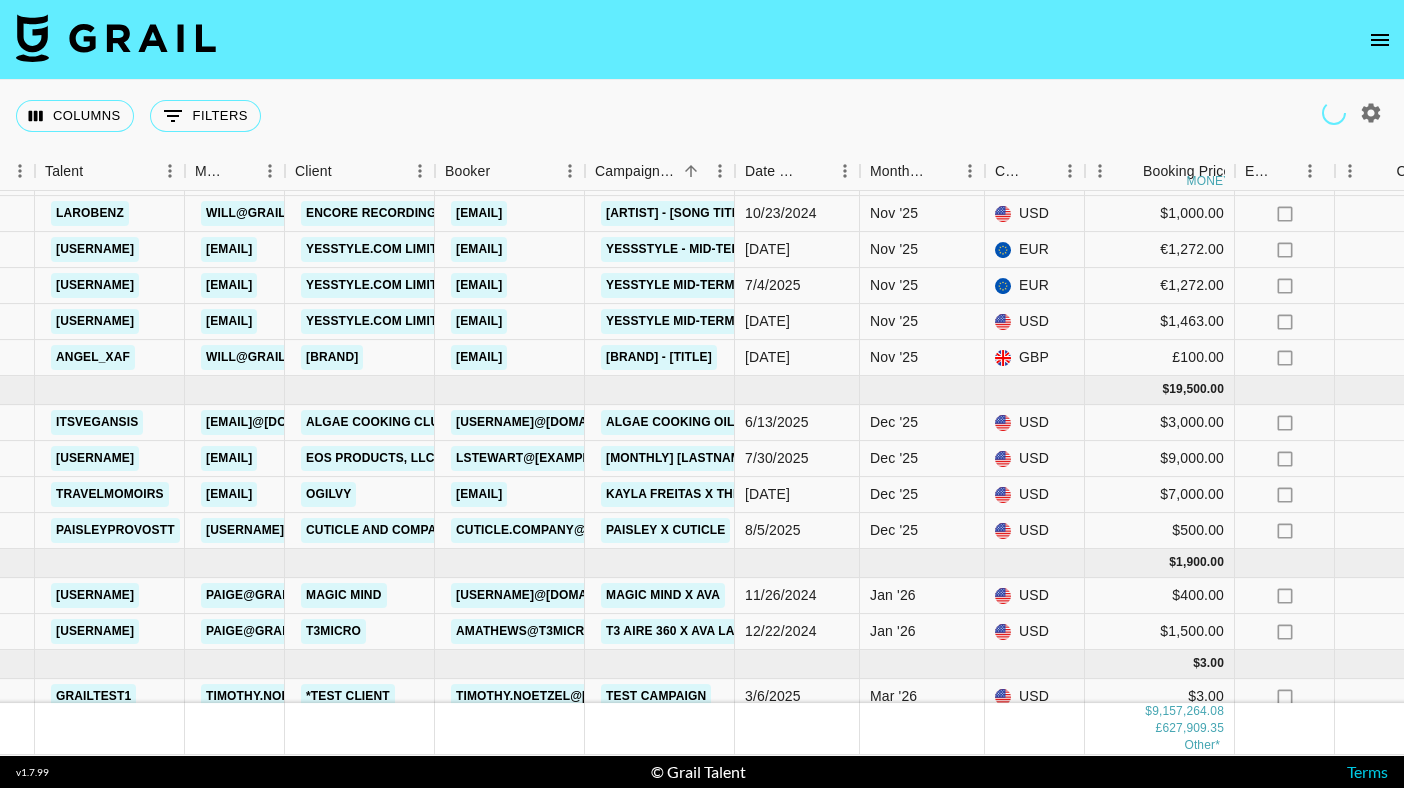 scroll, scrollTop: 257314, scrollLeft: 380, axis: both 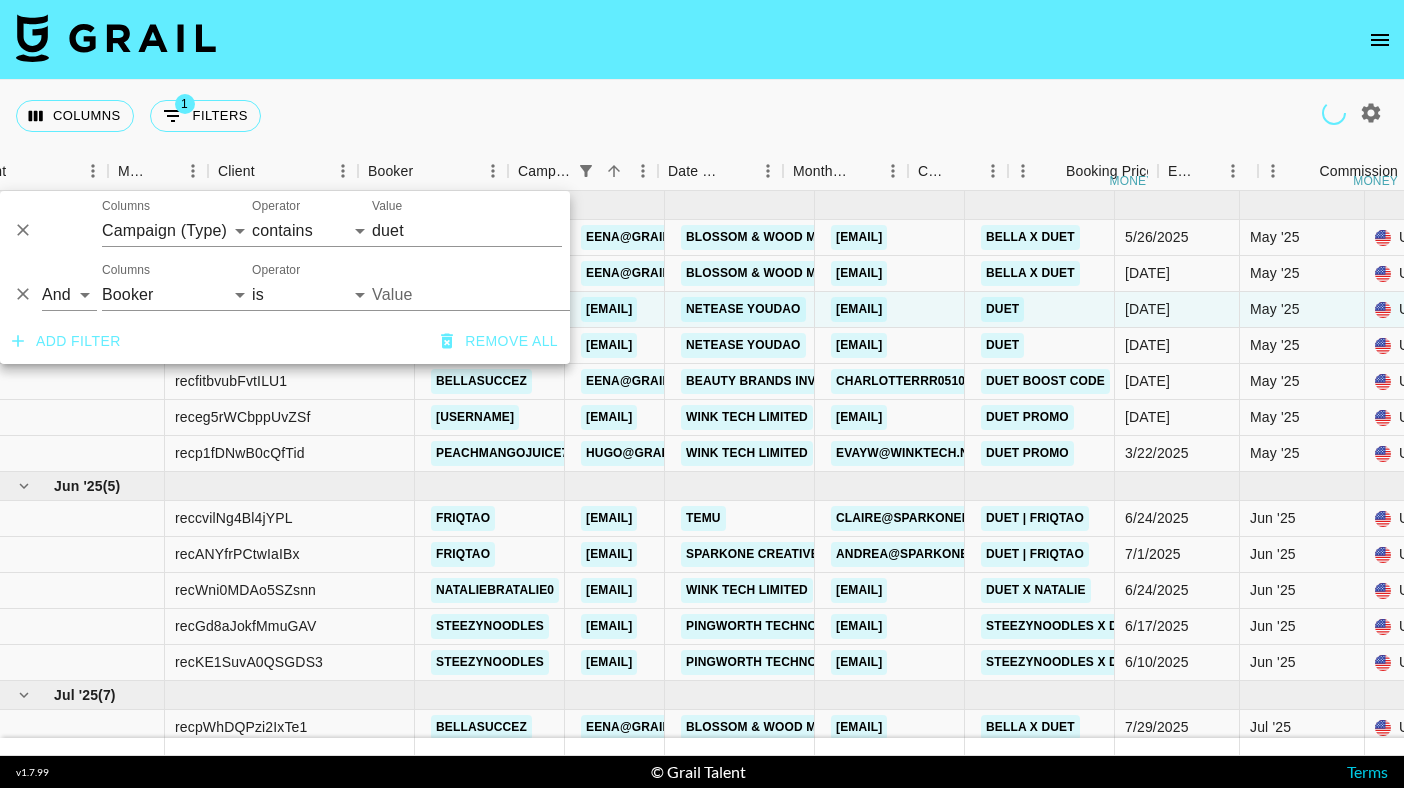 select on "campaign" 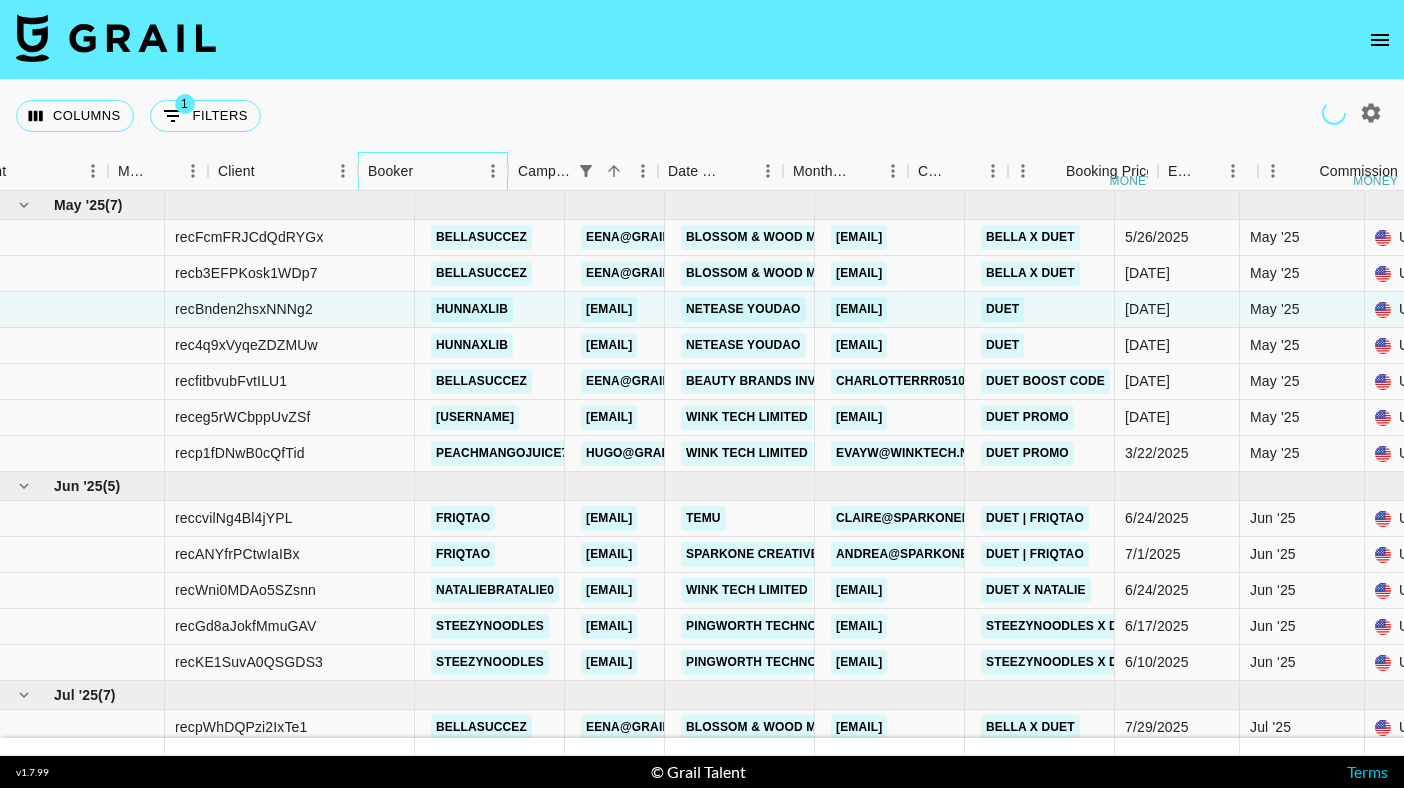 scroll, scrollTop: 0, scrollLeft: 457, axis: horizontal 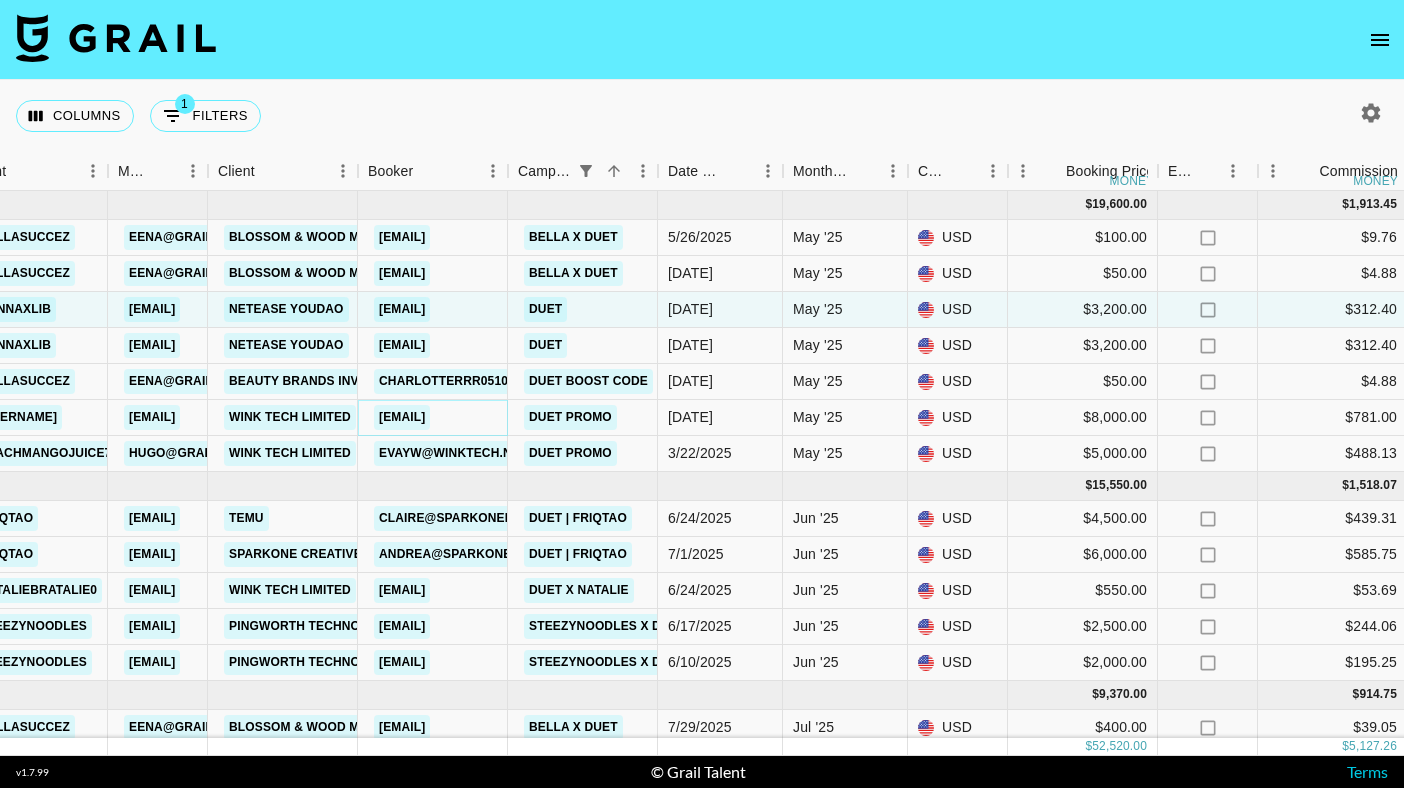 copy on "willow.d@winktech.net" 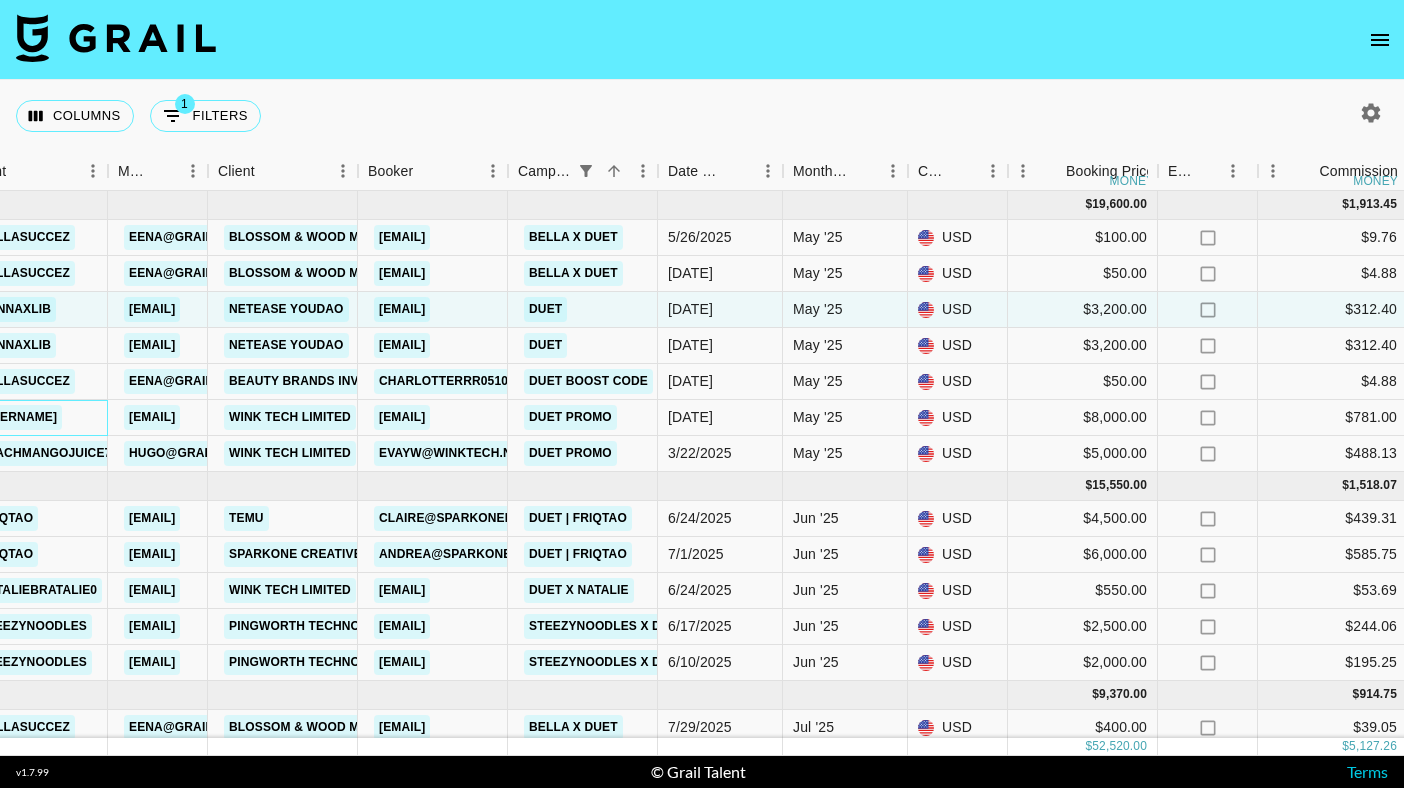 click on "liammillerr" at bounding box center [33, 418] 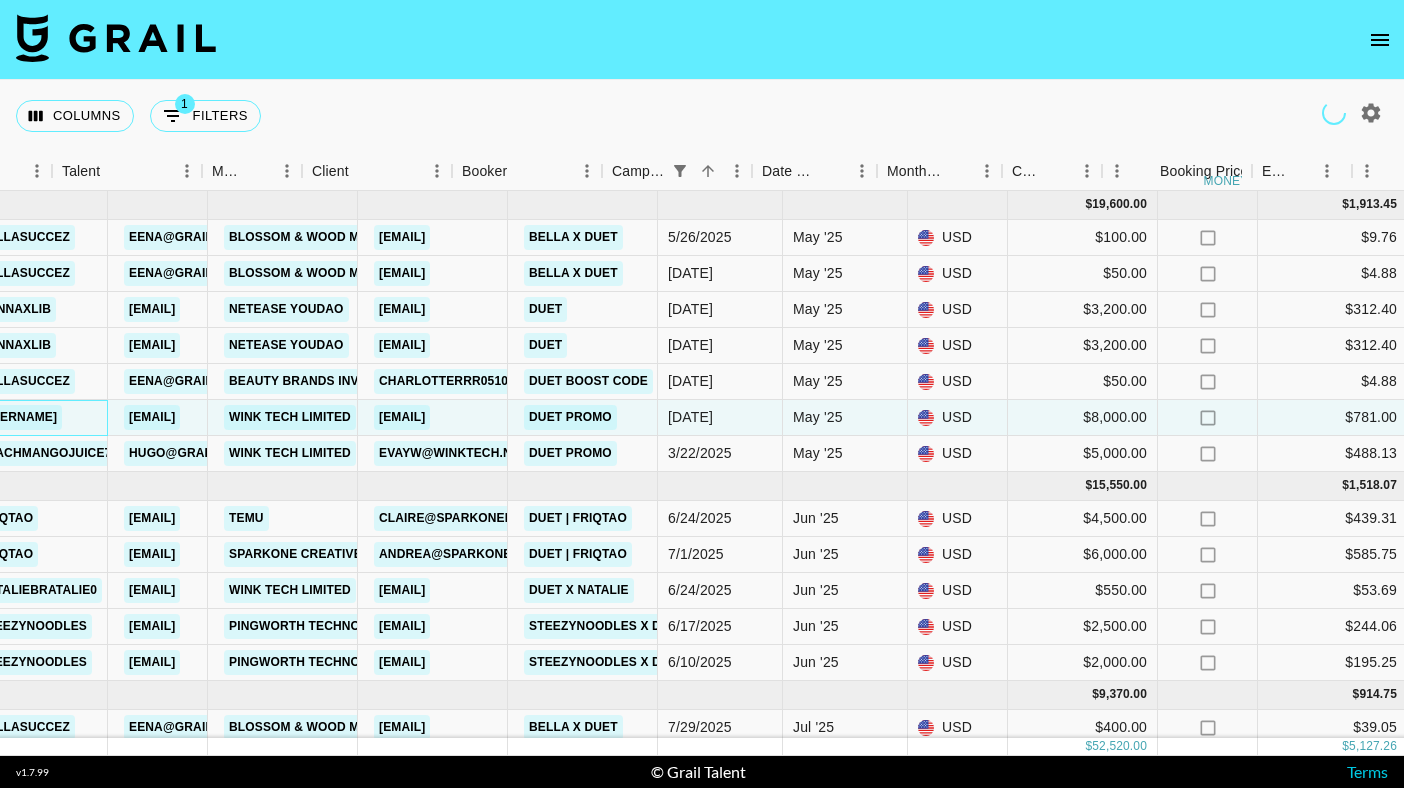 scroll, scrollTop: 0, scrollLeft: 363, axis: horizontal 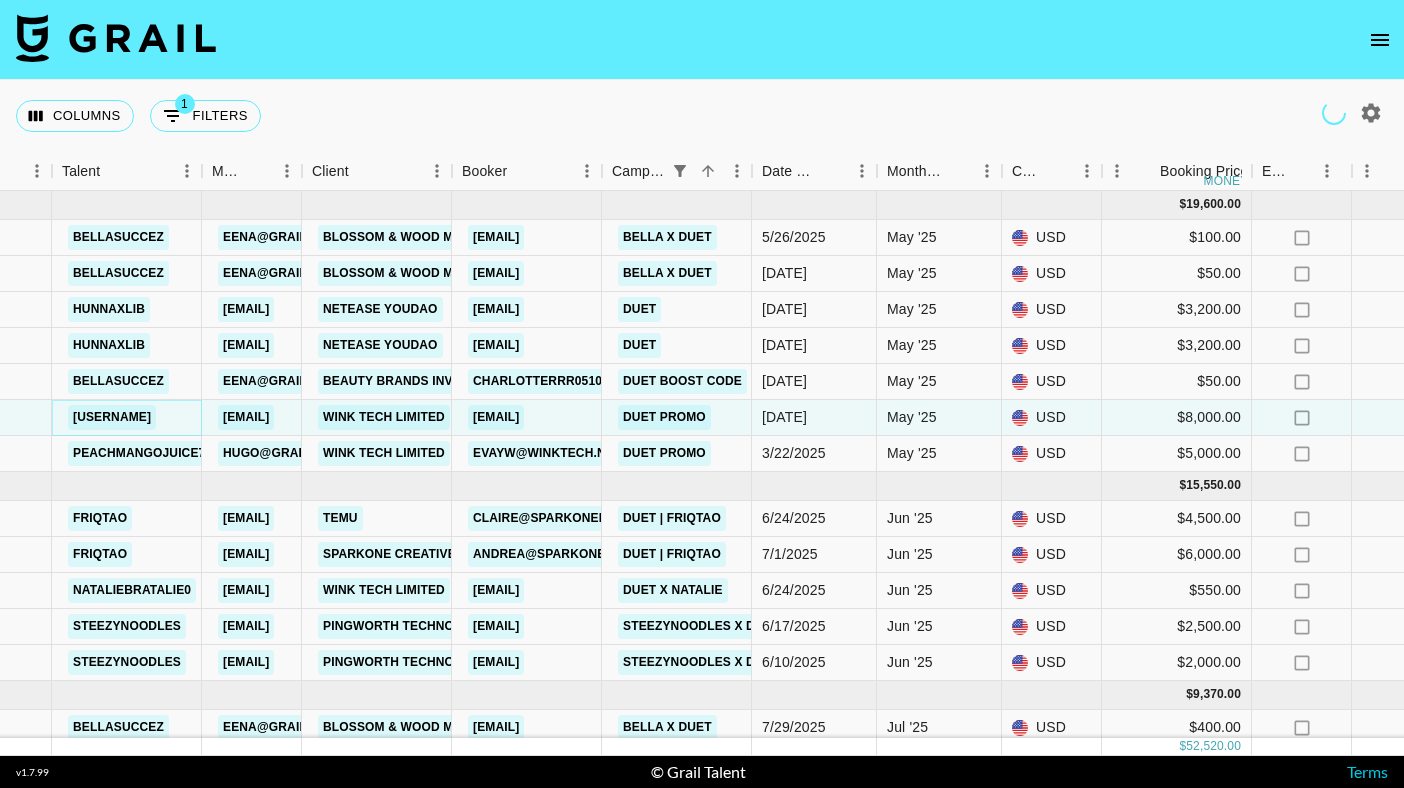 click on "liammillerr" at bounding box center [112, 417] 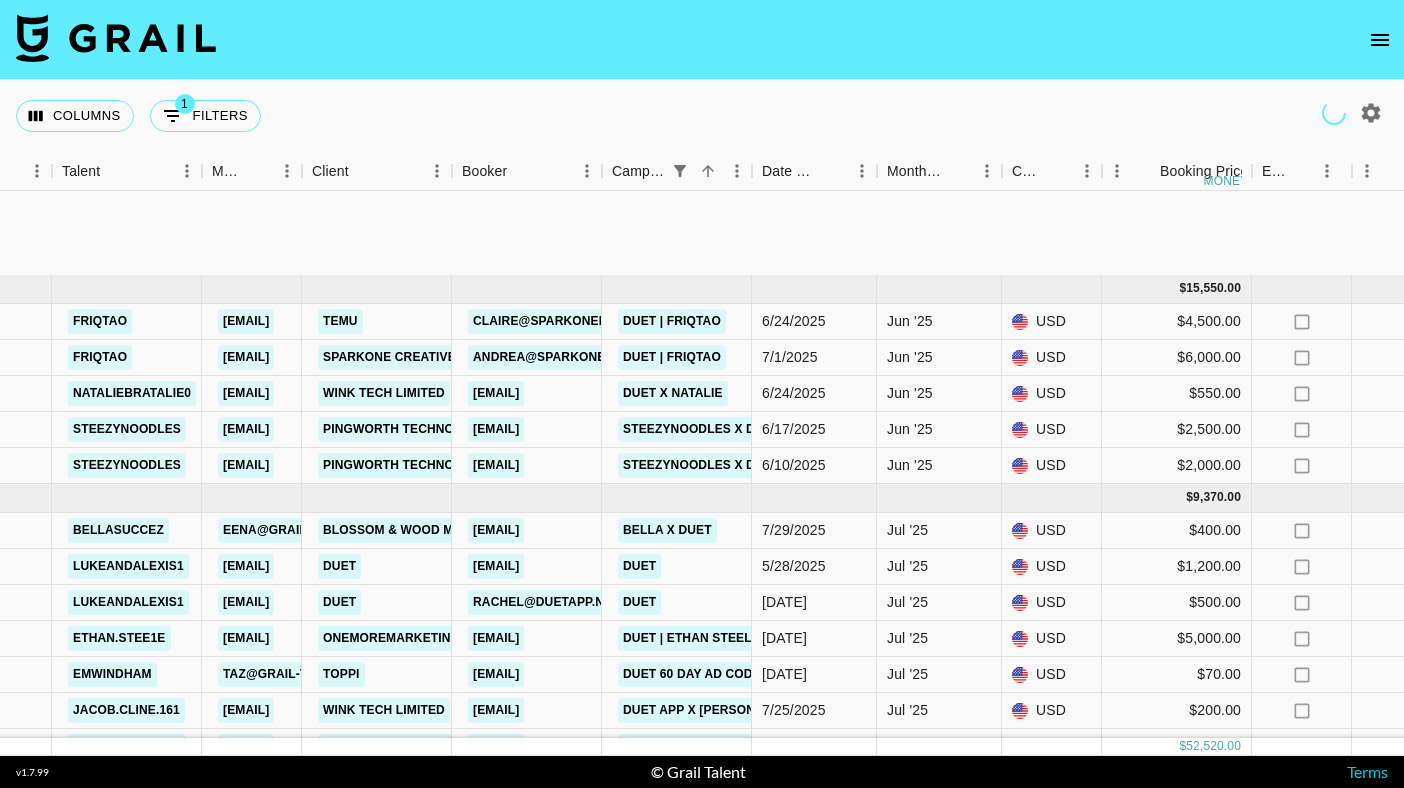 scroll, scrollTop: 249, scrollLeft: 363, axis: both 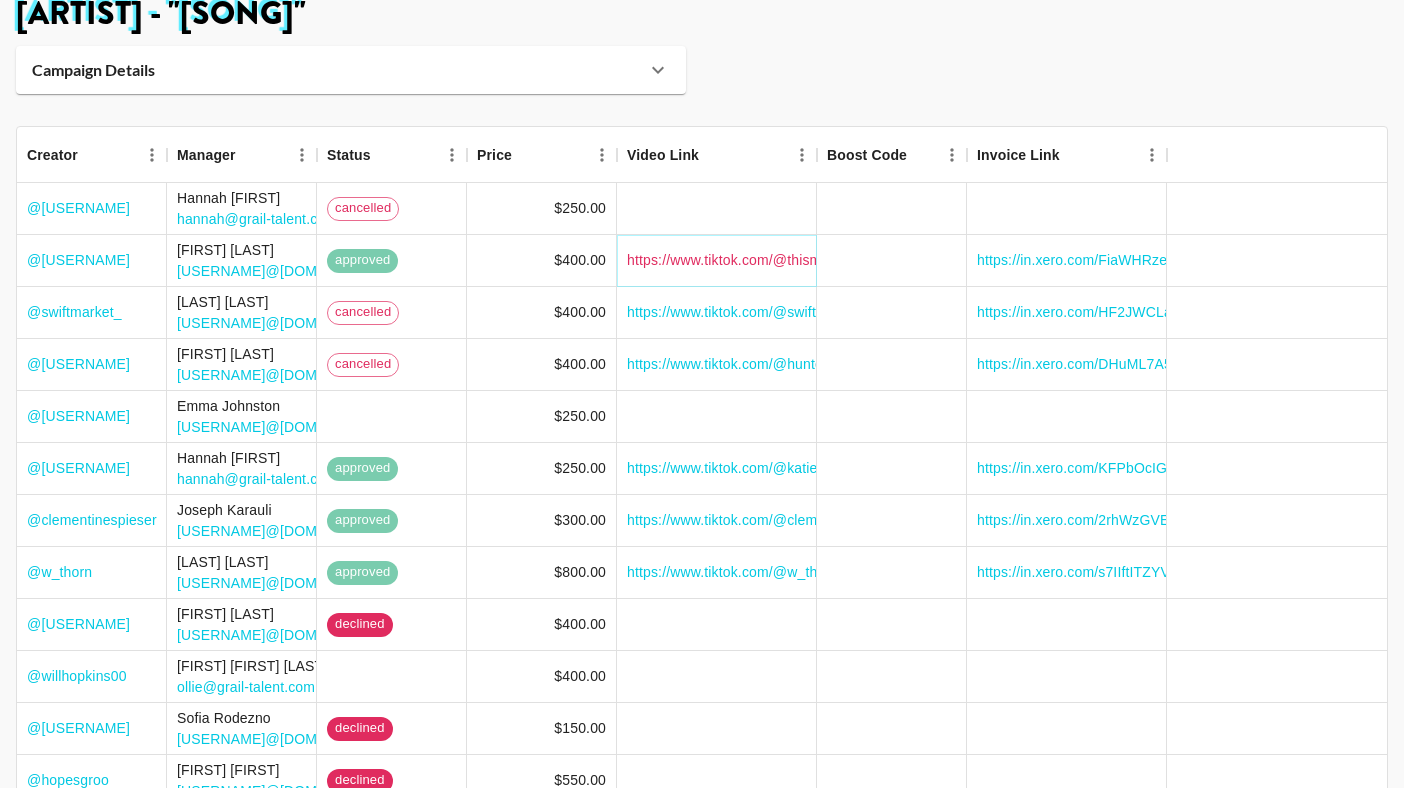 click on "https://www.tiktok.com/@thismightbeselah/video/7501413890895564078" at bounding box center [857, 260] 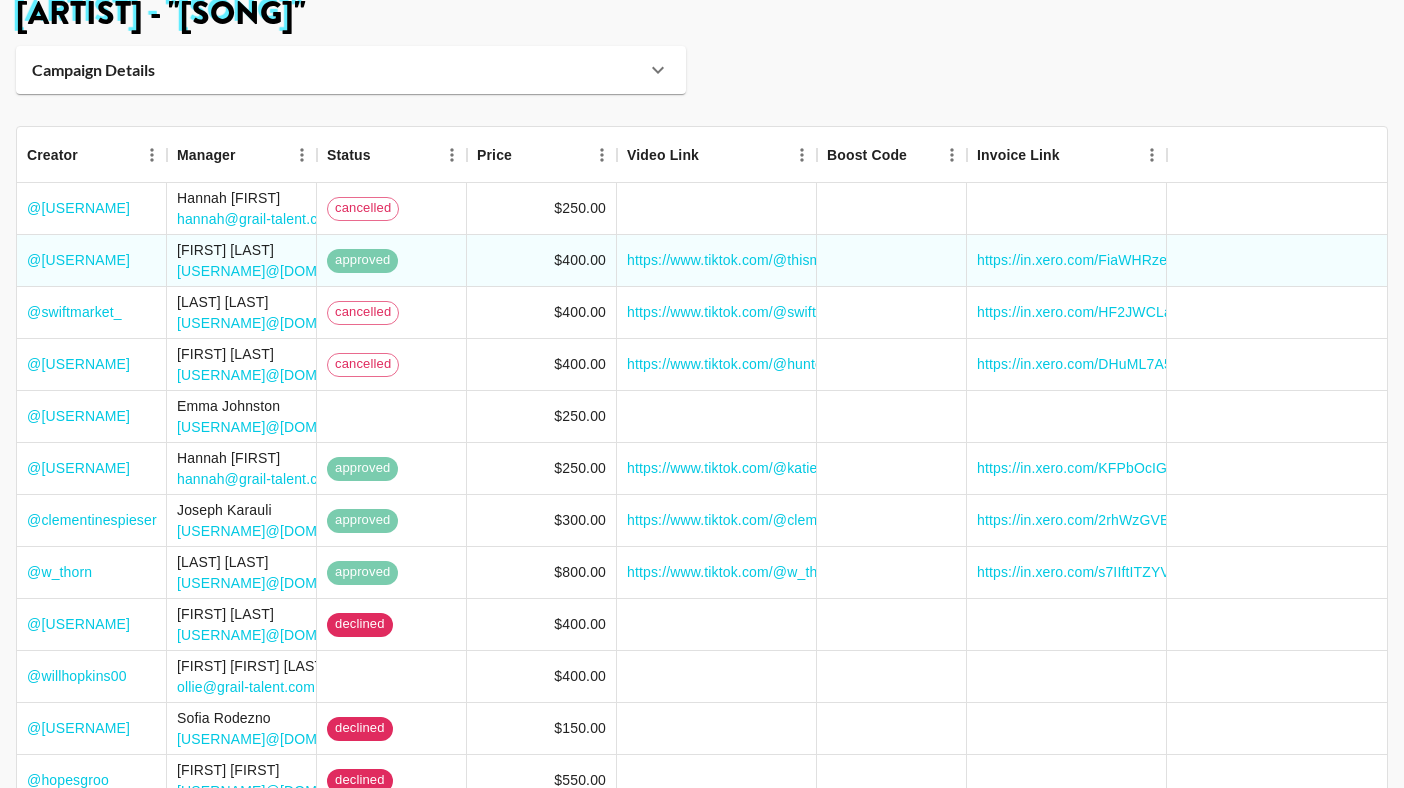 click on "Campaign Details Booker Eleanor   Barsiasa Client ATG Sound URL https://www.tiktok.com/music/Blessings-by-Calvin-Harris-clip-7497223183042497302 Details TikTok -- Draft due by monday june 2
Creative: dance +Create a video that follows the reference linked below. Text overlay should relate to a "single summer" narrative, should be petty, funny, etc.
ex: "How this summer is going to be since you don't have someone's _____ daughter/son telling you what you can and can't do").
reference: https://www.tiktok.com/@patsyfield/video/7499580620826250518" at bounding box center (702, 70) 